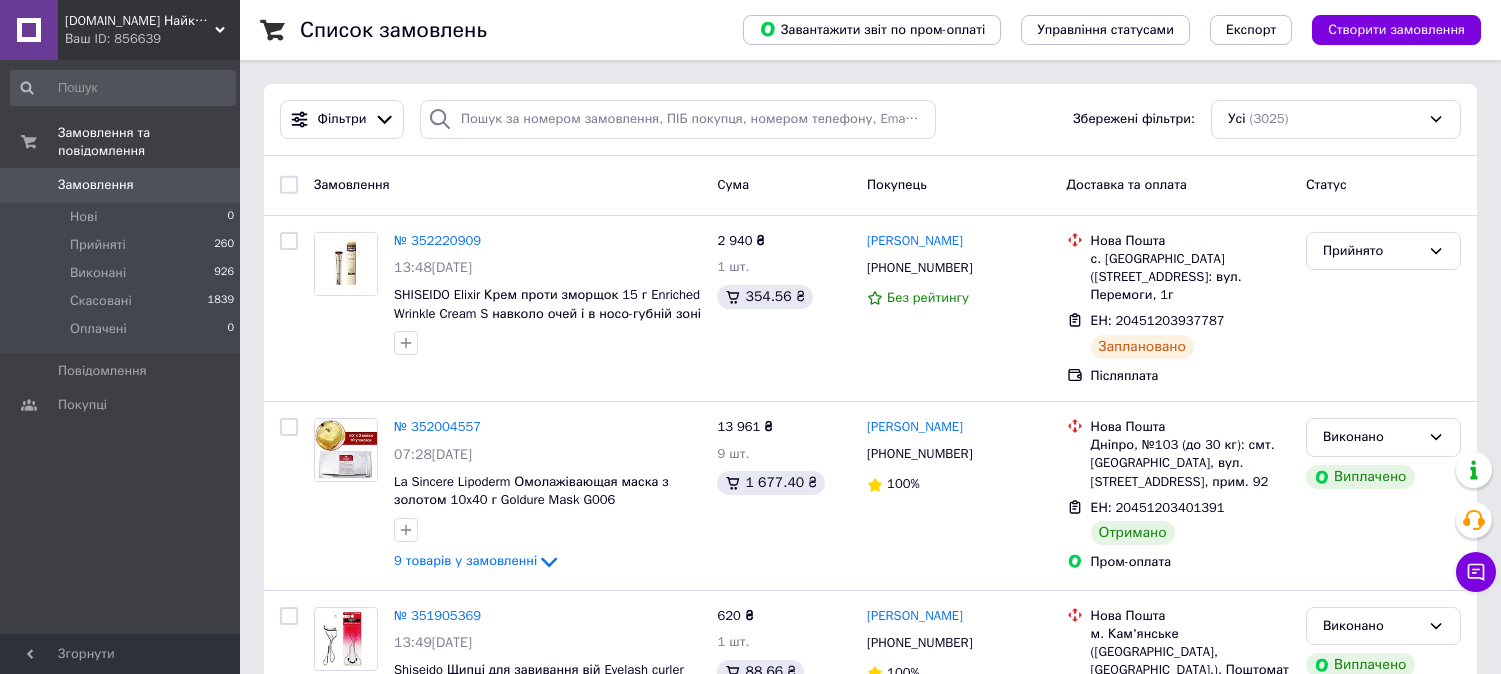 click on "Japan.ua Найкраще з Японії" at bounding box center (140, 21) 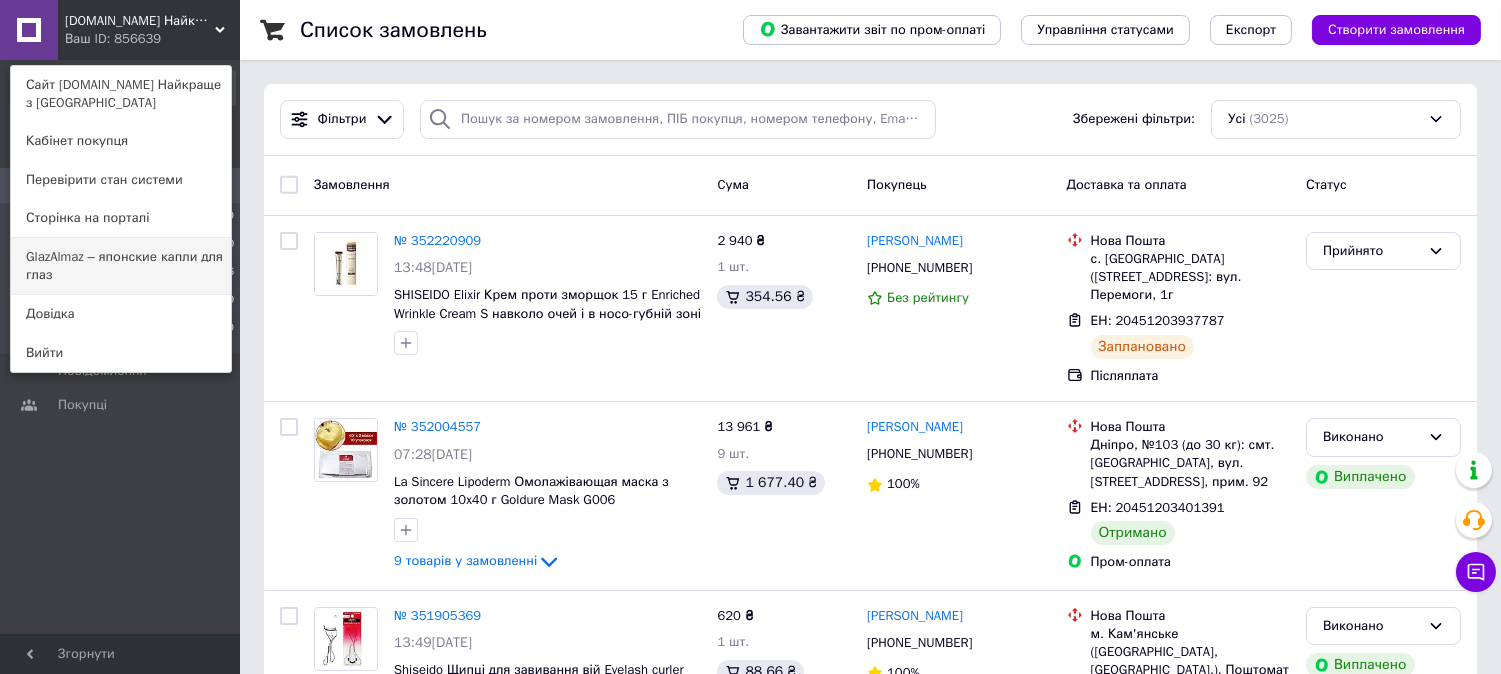 click on "GlazAlmaz – японские капли для глаз" at bounding box center (121, 266) 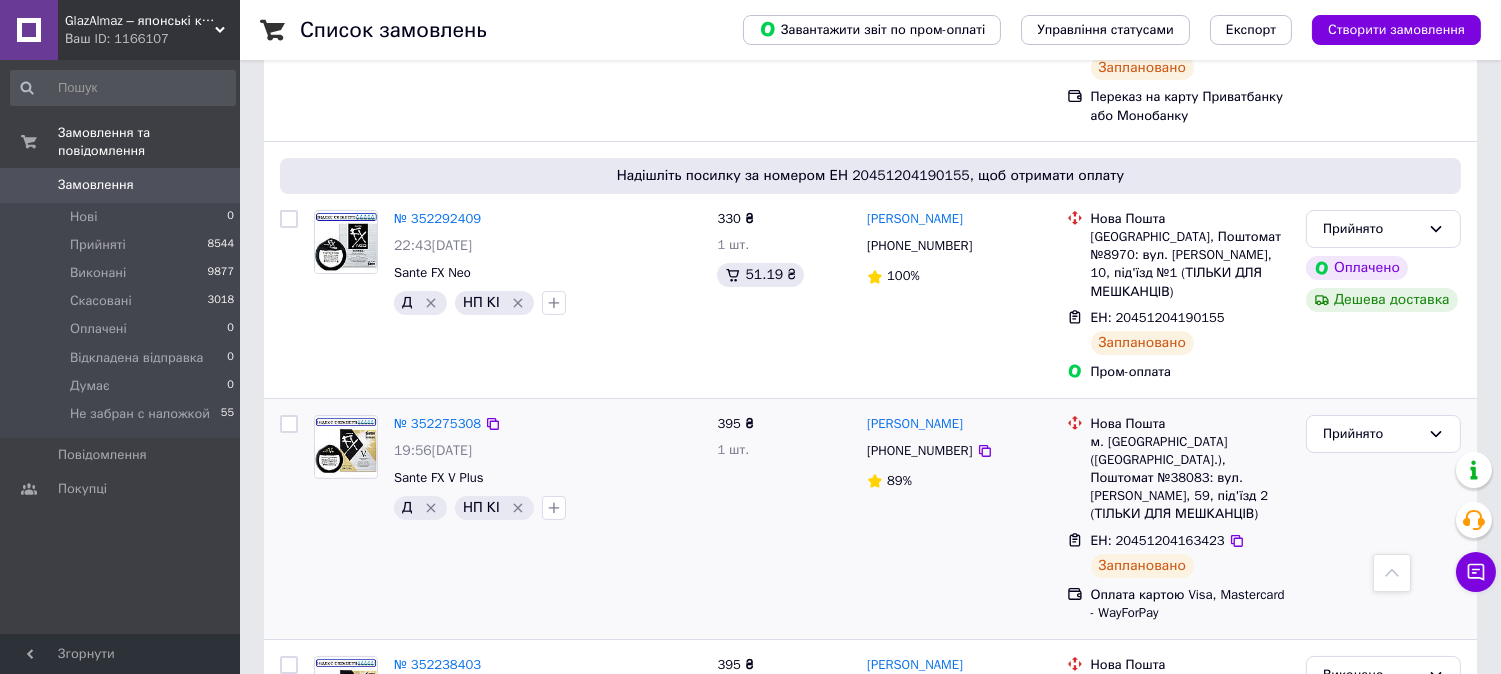 scroll, scrollTop: 444, scrollLeft: 0, axis: vertical 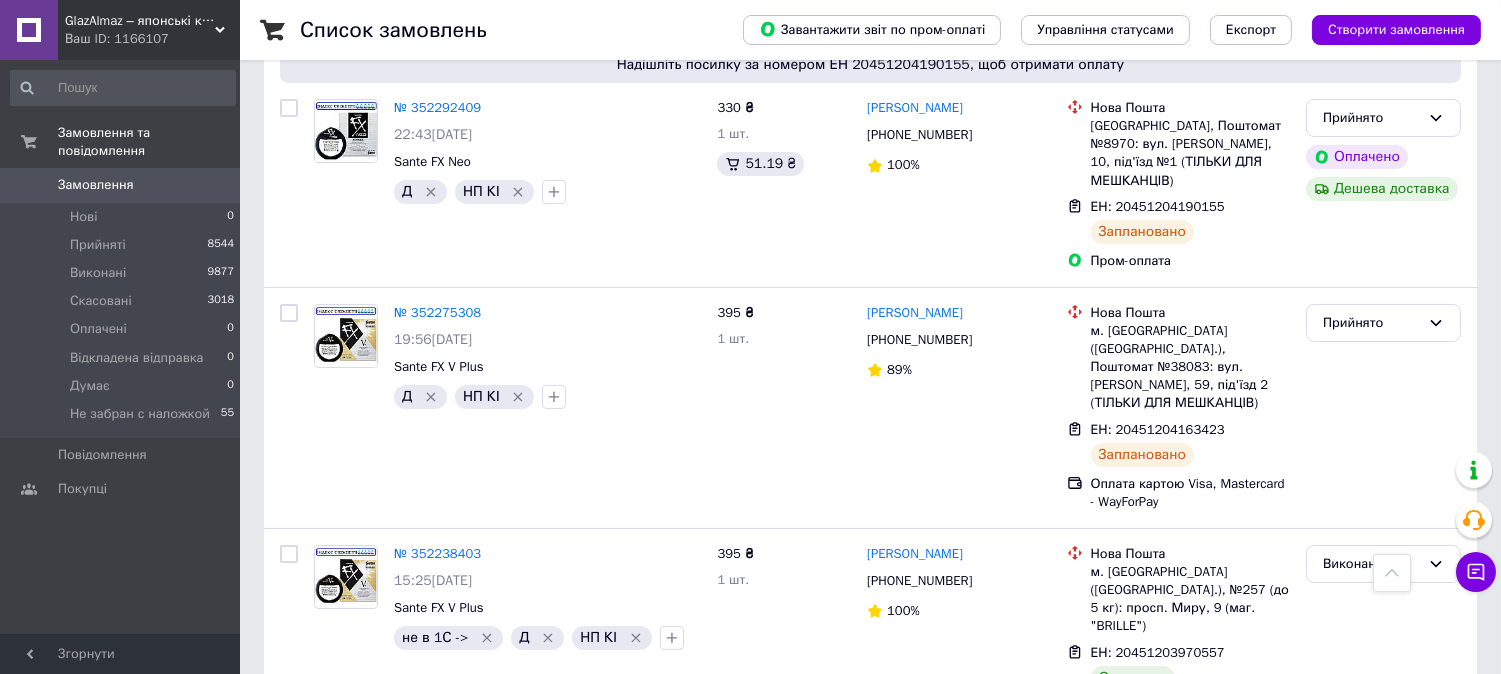 click on "Список замовлень   Завантажити звіт по пром-оплаті Управління статусами Експорт Створити замовлення Фільтри Збережені фільтри: Усі (21494) Замовлення Cума Покупець Доставка та оплата Статус № 352310455 08:43, 12.07.2025 Lion Smile 40 Premium - кращі очні краплі з Японії - 10 активних інгредієнтів, вітамін А Д   НП КІ   550 ₴ 1 шт. Владислав Салогуб +380672326463 Без рейтингу Нова Пошта м. П'ятихатки (Харківська обл.), Поштомат №41596: вул. Академіка Волкова, 6 (Біля кав'ярні "Sweet Story") ЕН: 20451204409037 Заплановано Переказ на карту Приватбанку або Монобанку Прийнято № 352292409 22:43, 11.07.2025 Sante FX Neo Д   НП КІ   Д" at bounding box center (870, 10804) 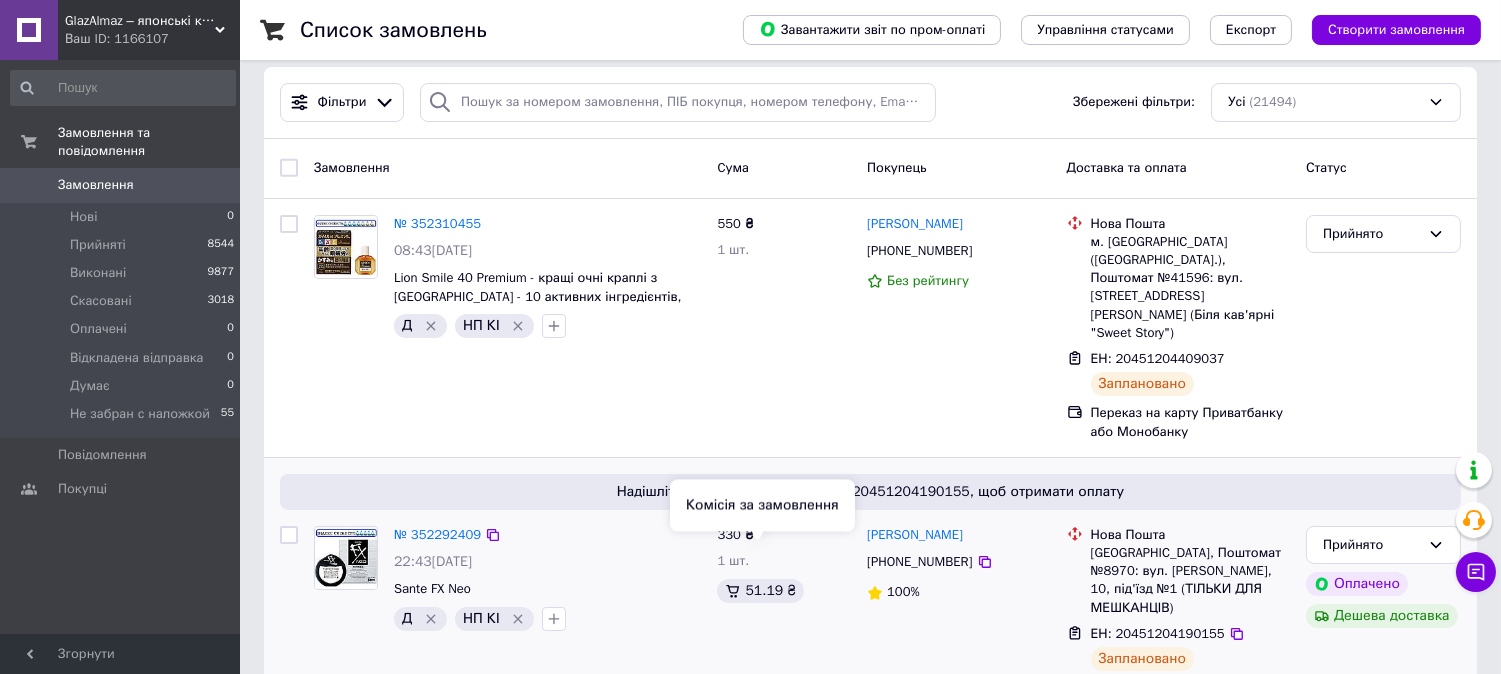scroll, scrollTop: 0, scrollLeft: 0, axis: both 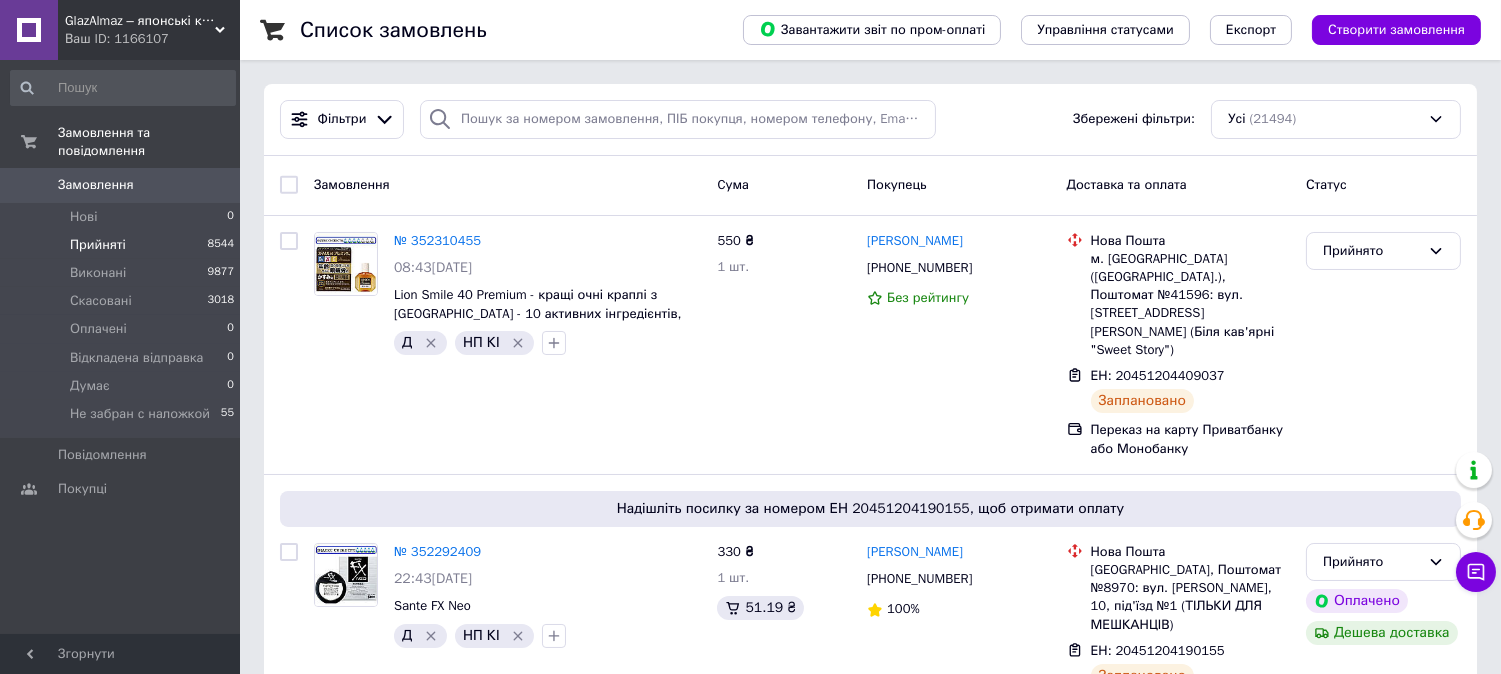 click on "Прийняті 8544" at bounding box center [123, 245] 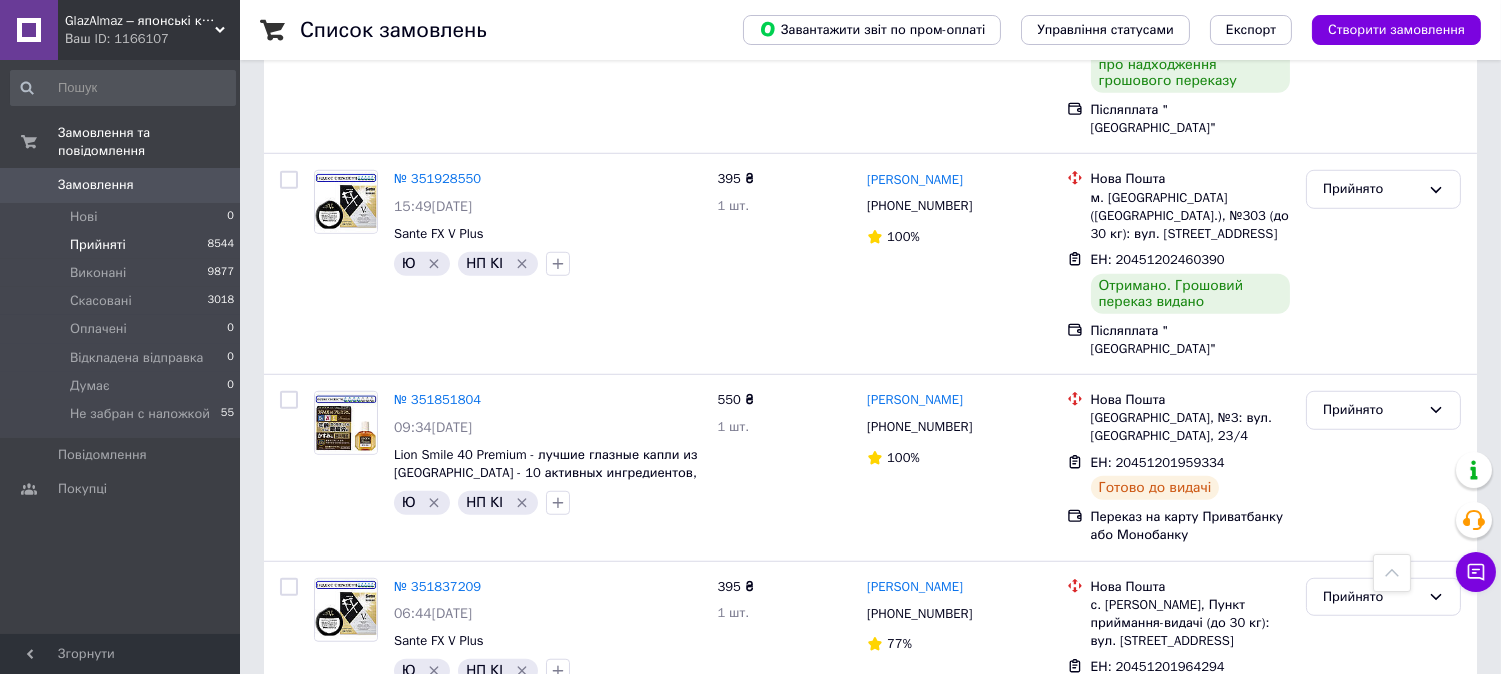 scroll, scrollTop: 2555, scrollLeft: 0, axis: vertical 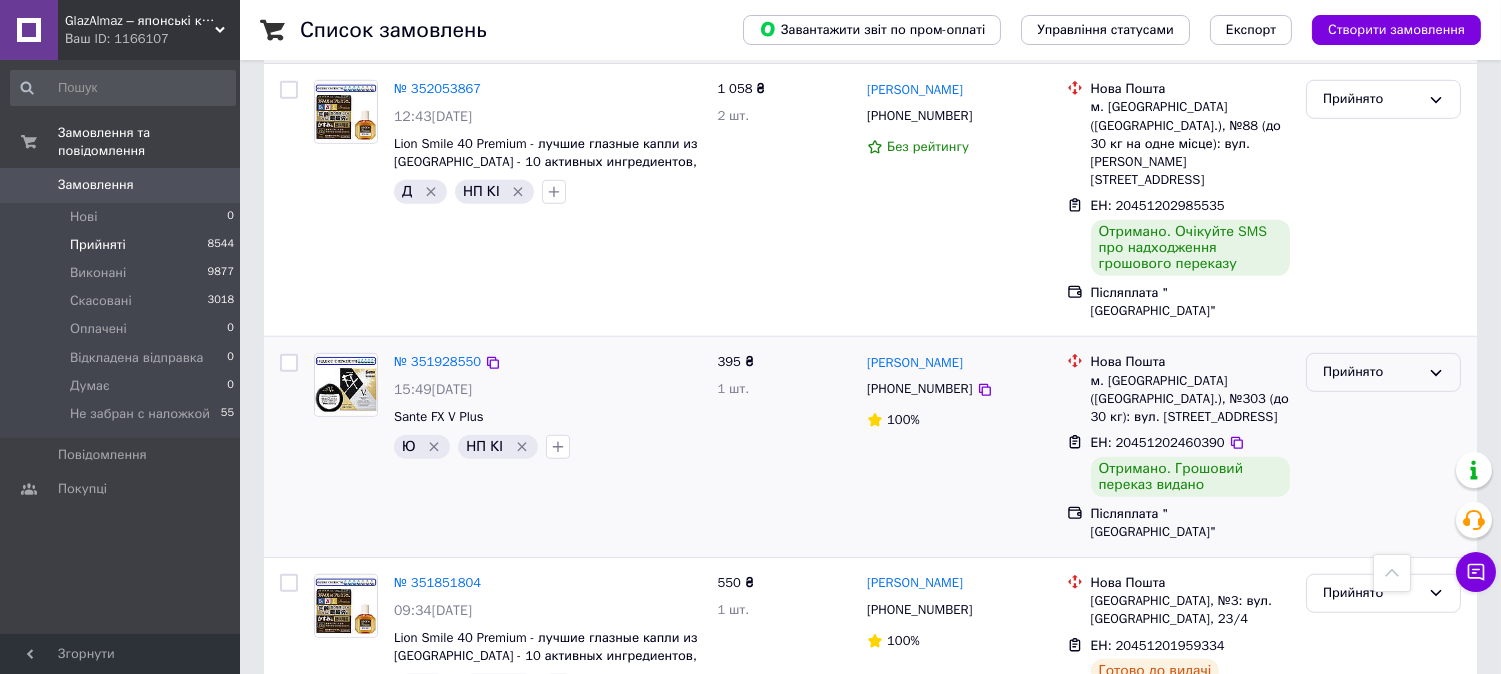 click on "Прийнято" at bounding box center [1371, 372] 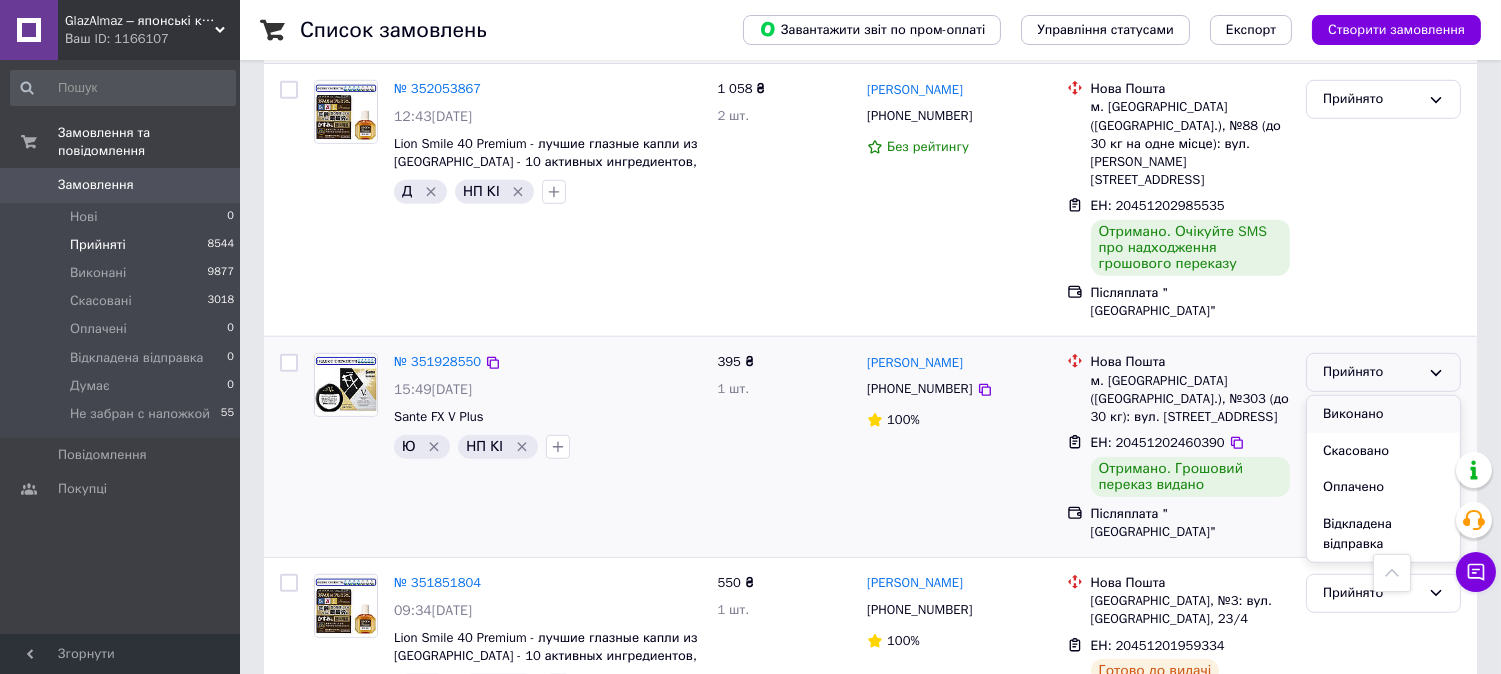 click on "Виконано" at bounding box center (1383, 414) 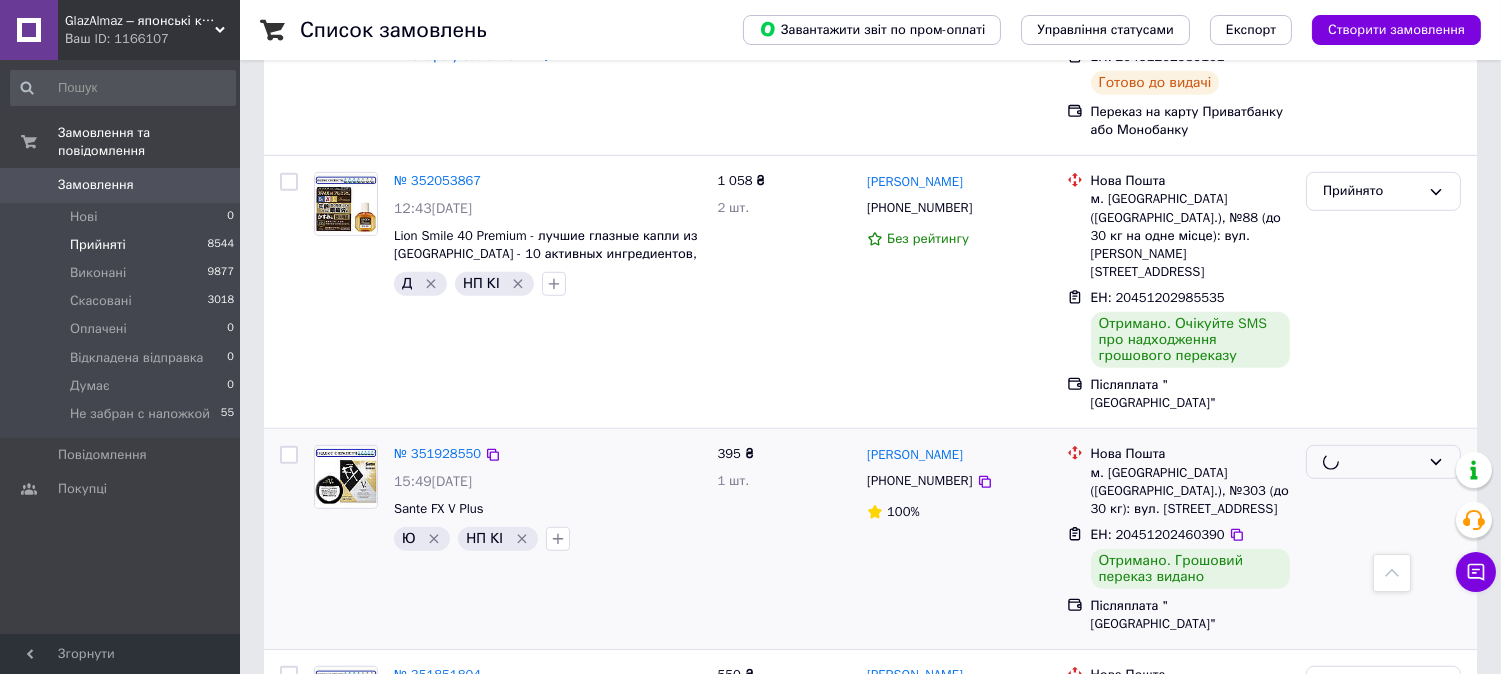 scroll, scrollTop: 2222, scrollLeft: 0, axis: vertical 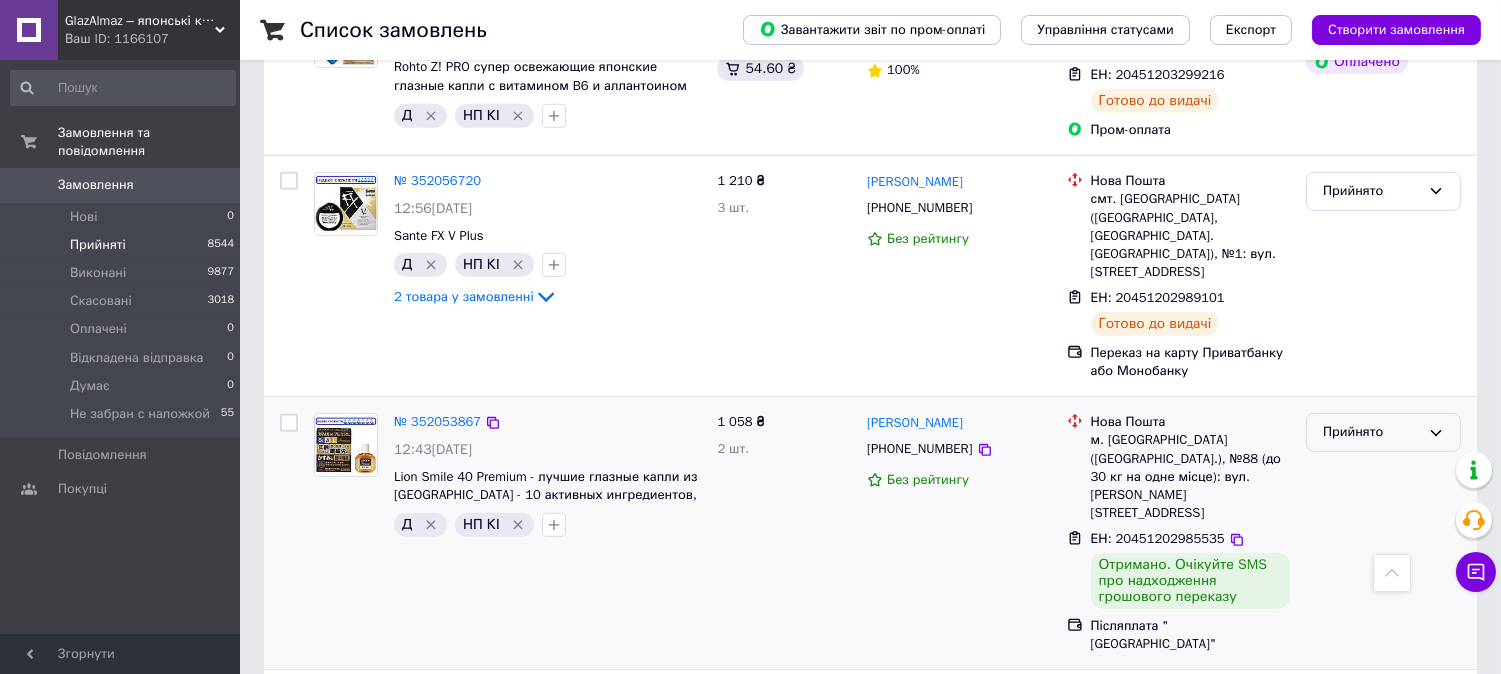 click on "Прийнято" at bounding box center (1371, 432) 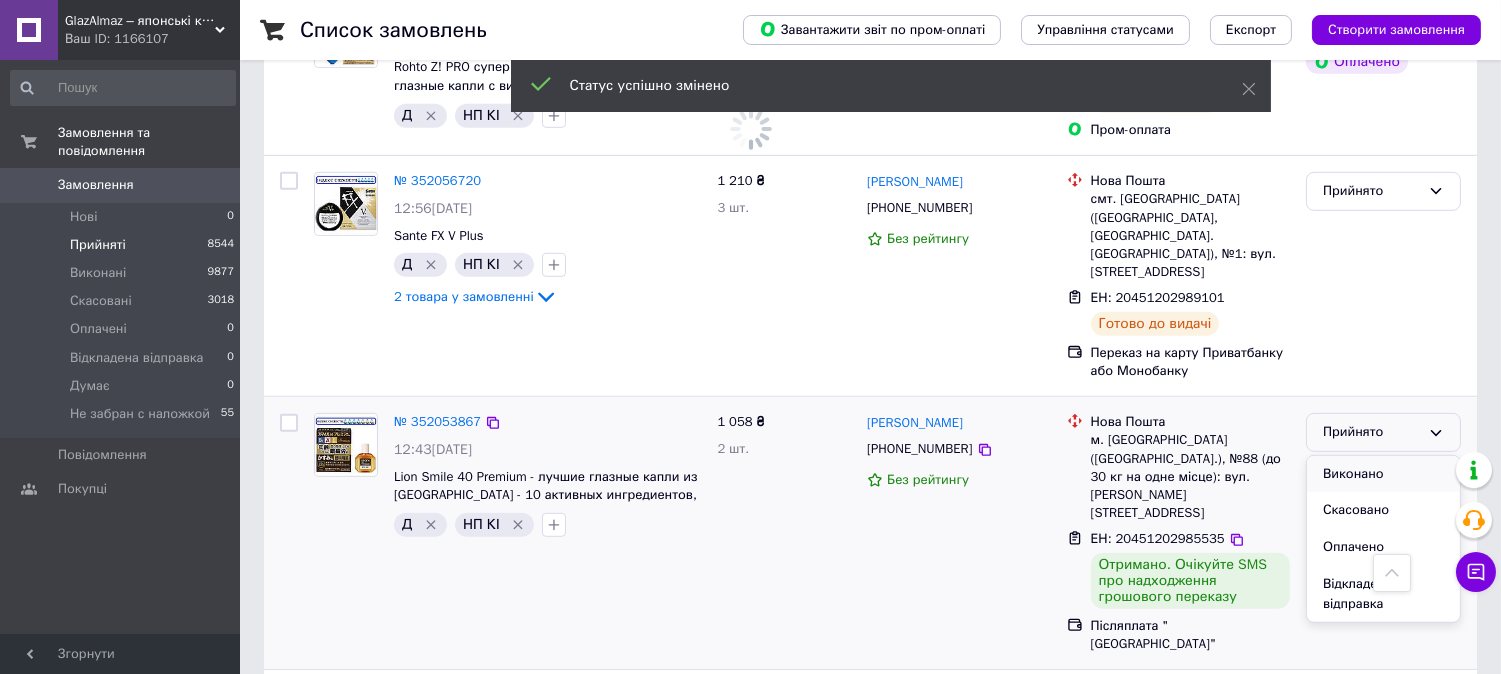 click on "Виконано" at bounding box center [1383, 474] 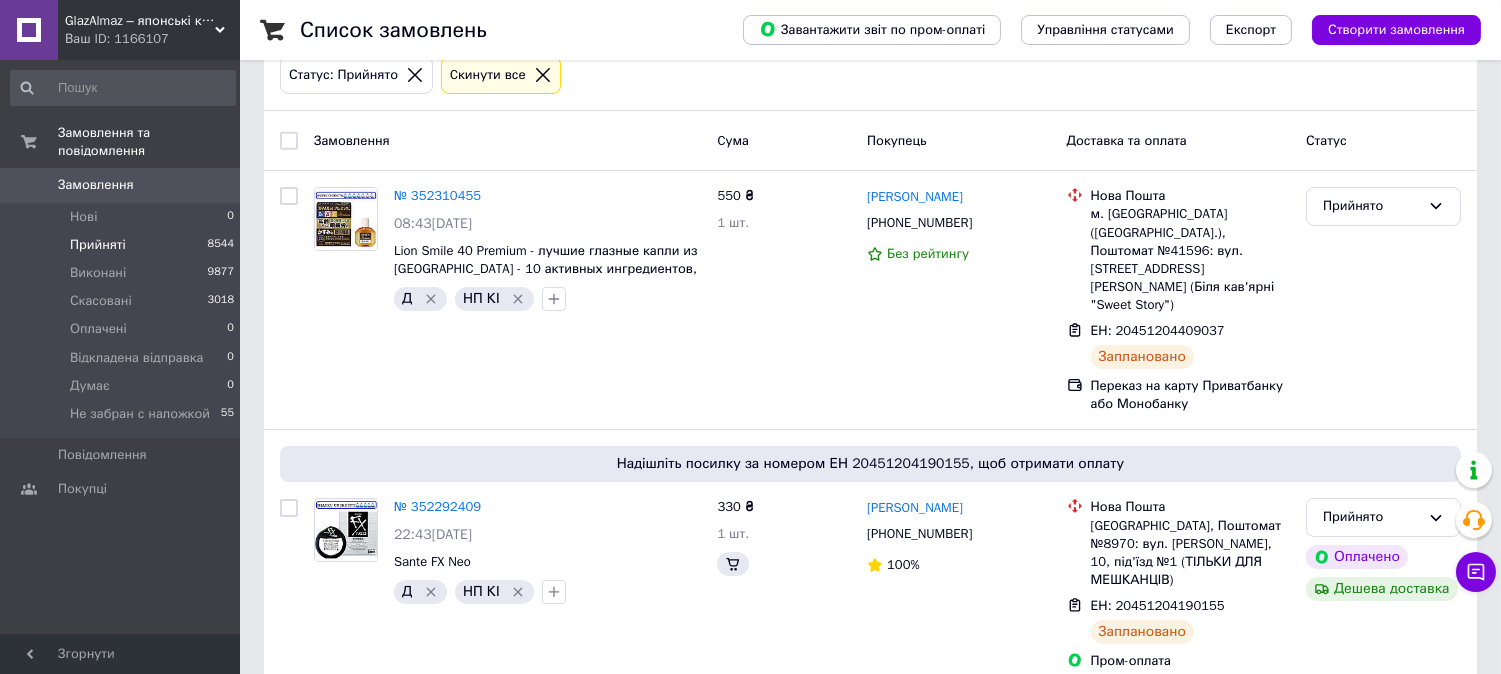 scroll, scrollTop: 0, scrollLeft: 0, axis: both 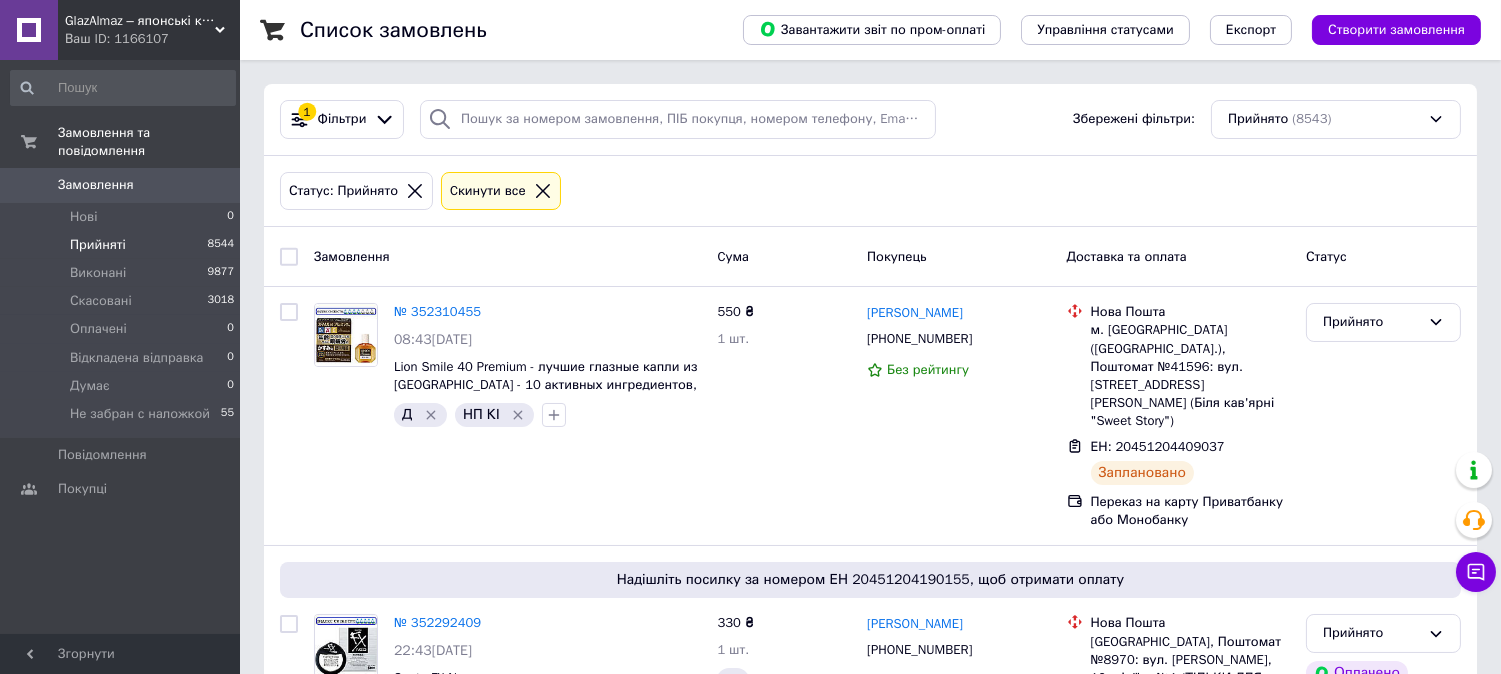 click 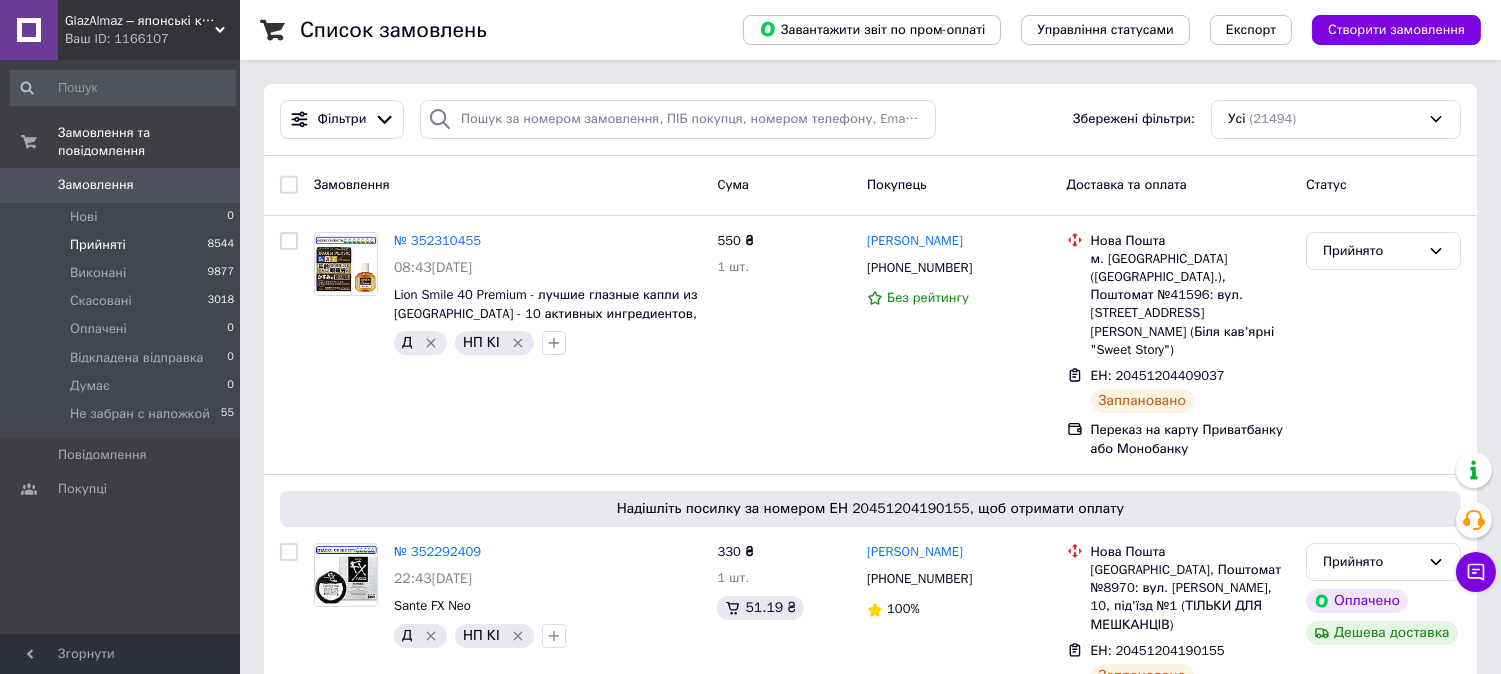 click on "GlazAlmaz – японські краплі для очей Ваш ID: 1166107" at bounding box center (149, 30) 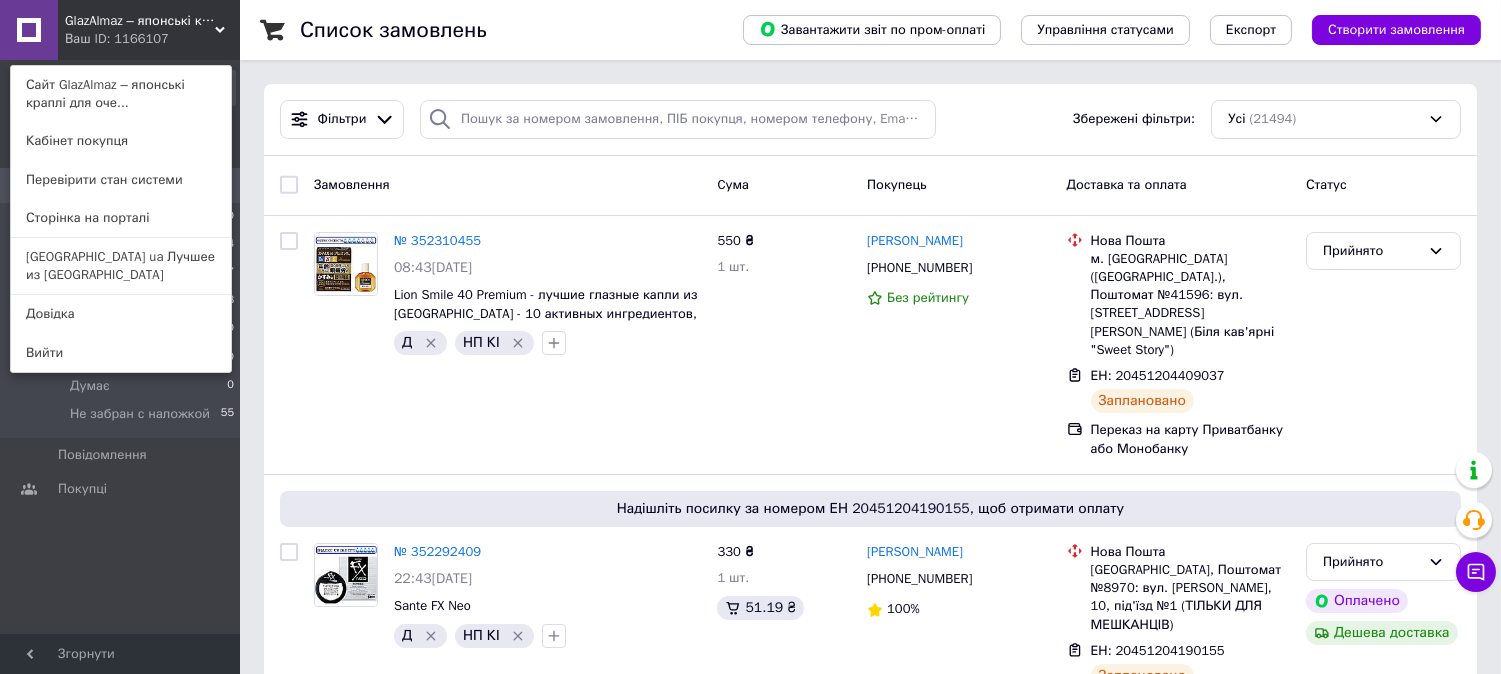 click on "[GEOGRAPHIC_DATA] ua Лучшее из [GEOGRAPHIC_DATA]" at bounding box center [121, 266] 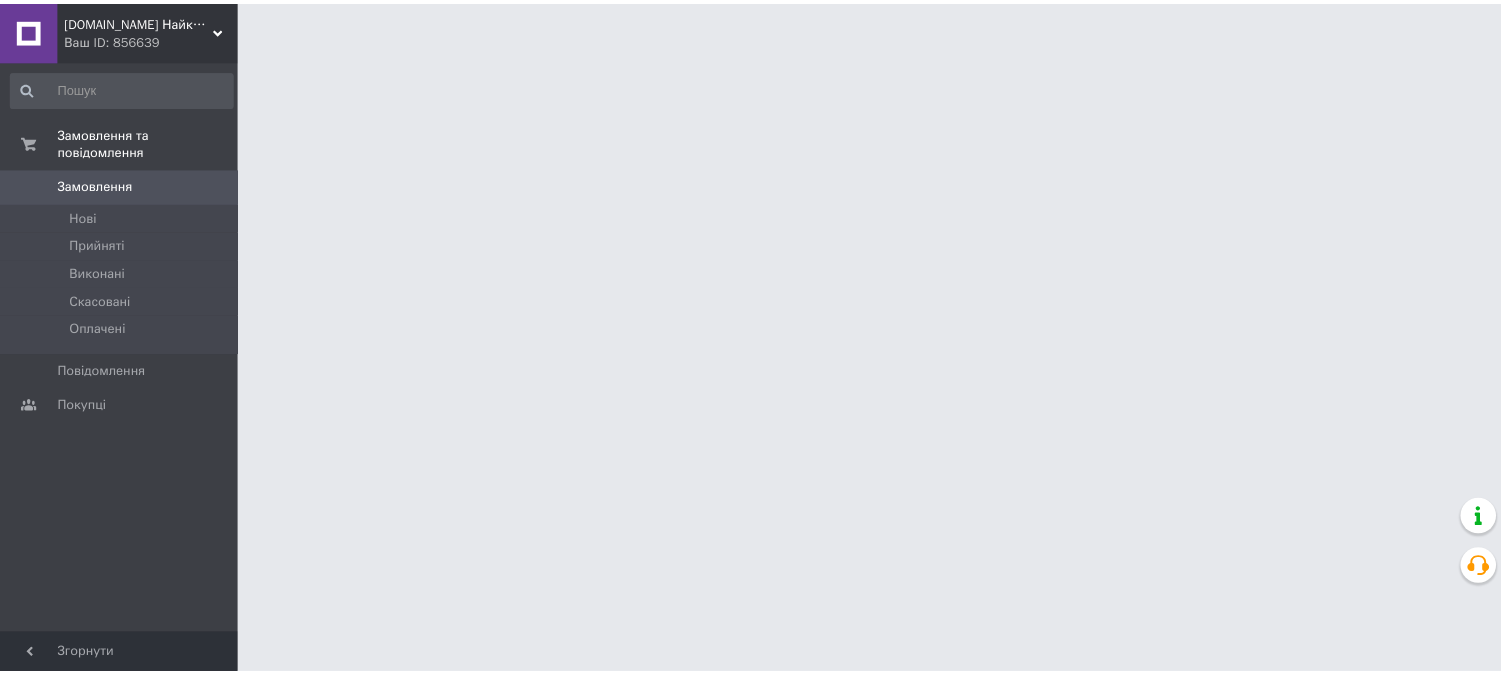 scroll, scrollTop: 0, scrollLeft: 0, axis: both 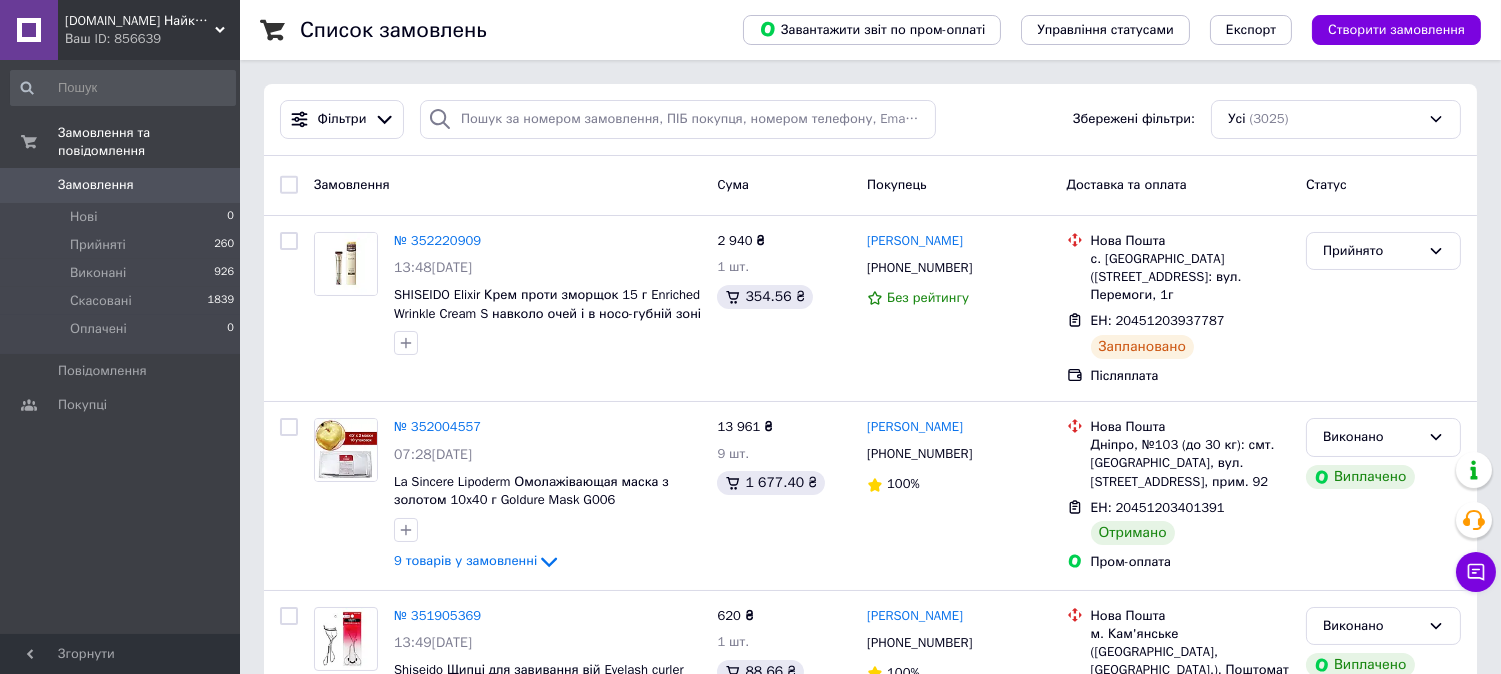 click on "Ваш ID: 856639" at bounding box center (152, 39) 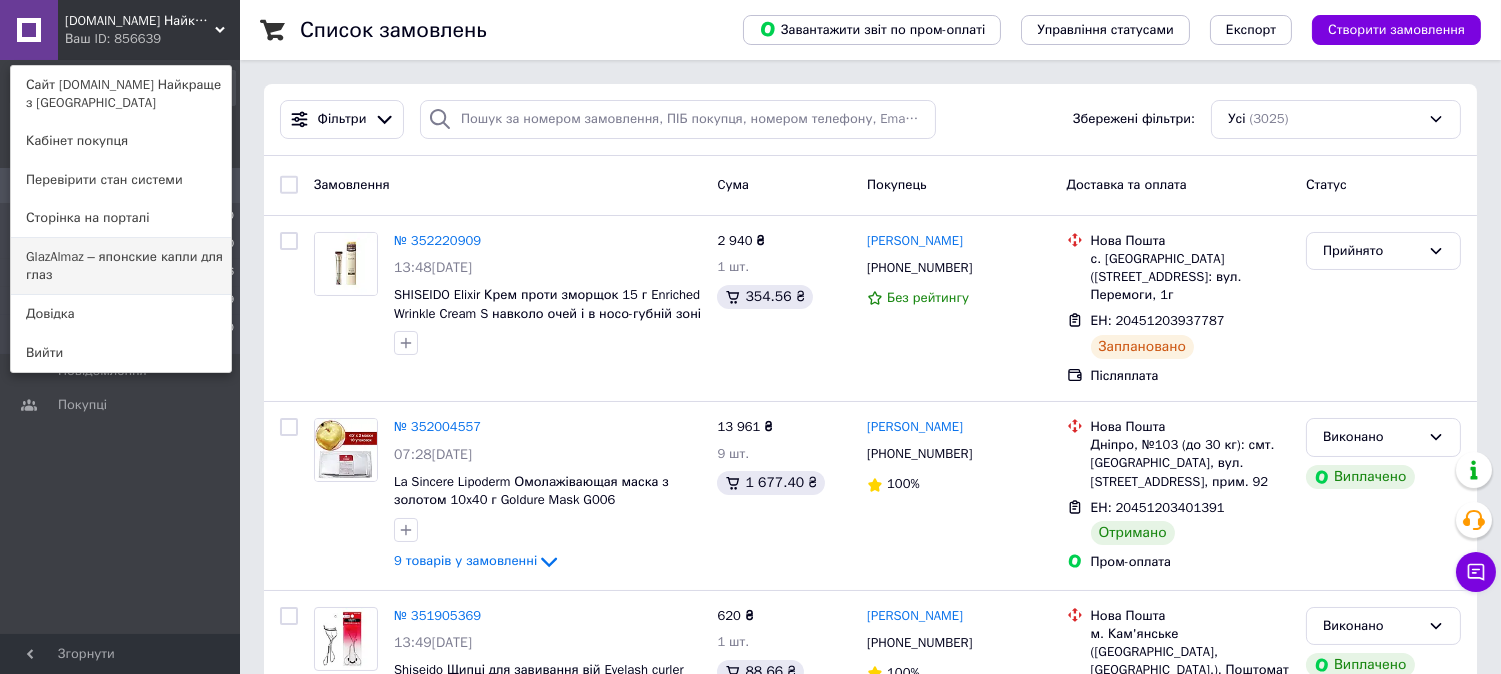 click on "GlazAlmaz – японские капли для глаз" at bounding box center [121, 266] 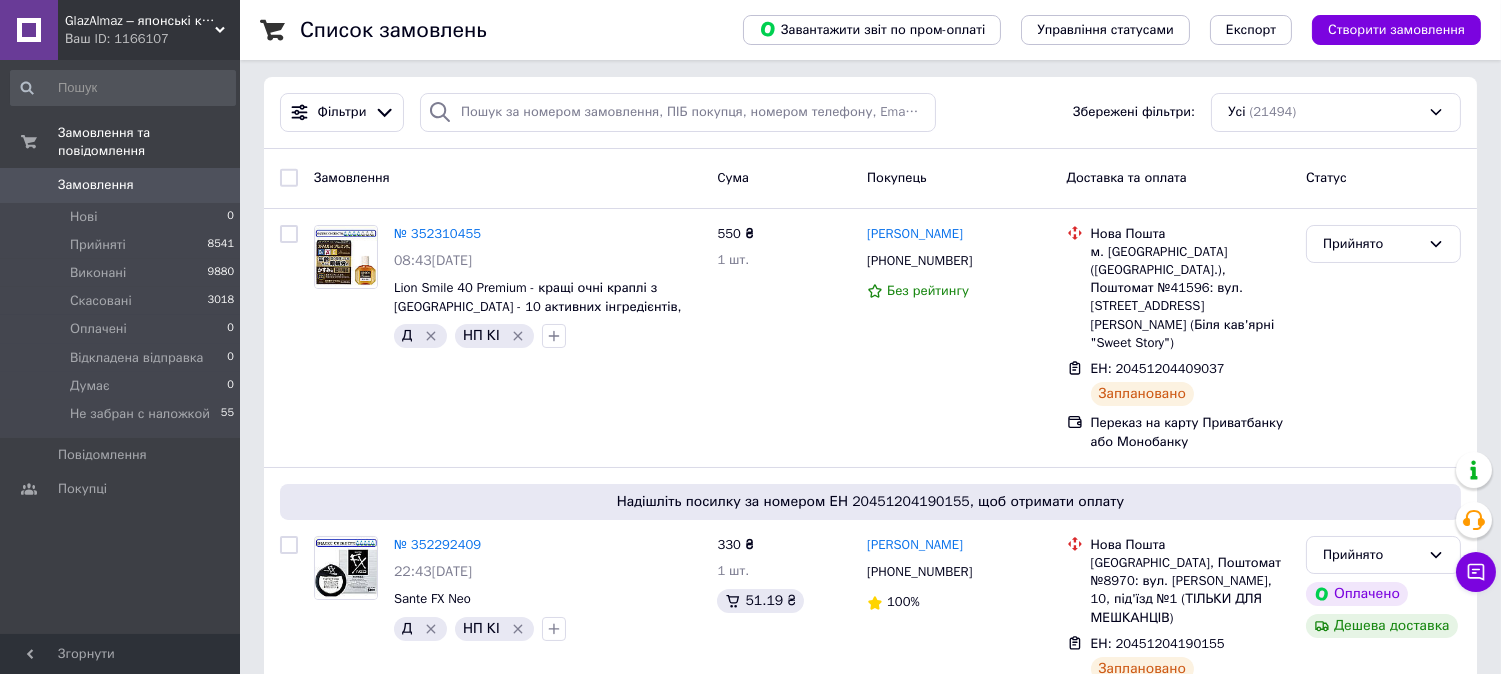 scroll, scrollTop: 0, scrollLeft: 0, axis: both 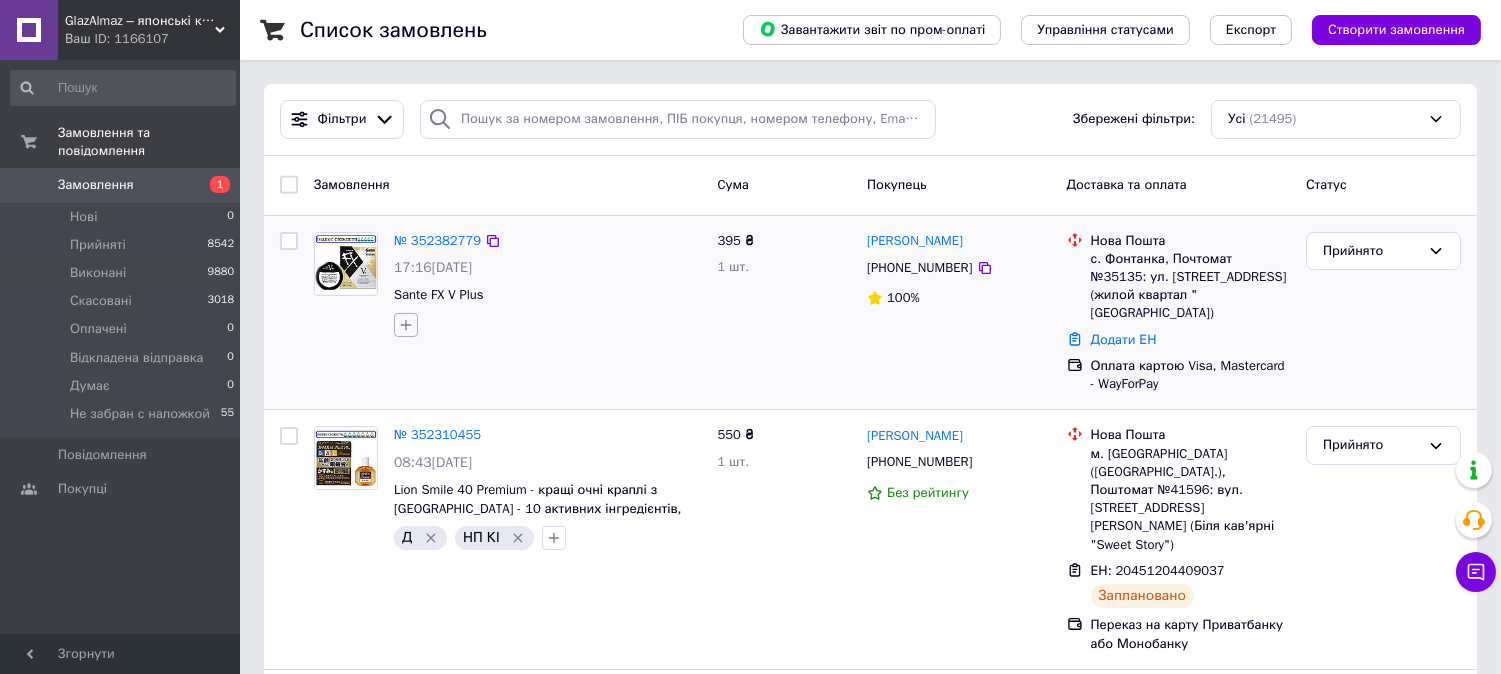 click 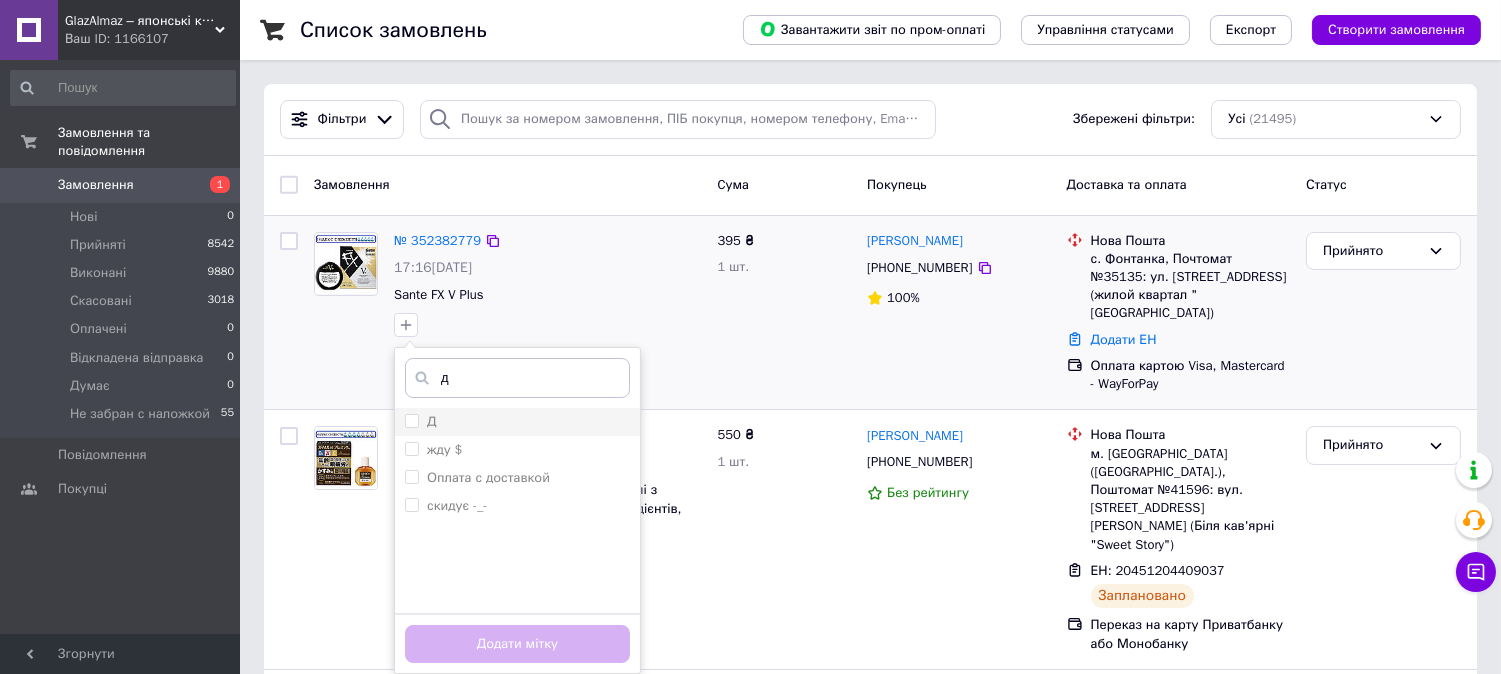 type on "д" 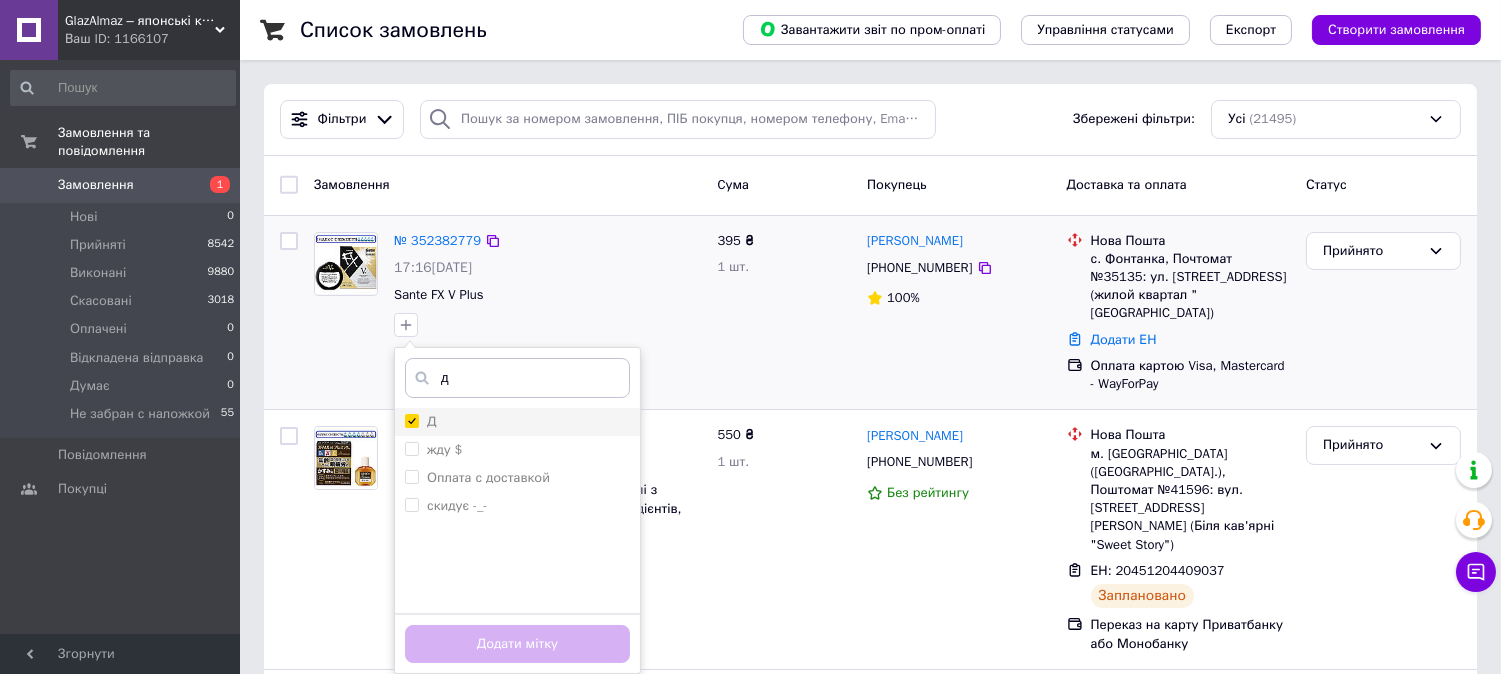 checkbox on "true" 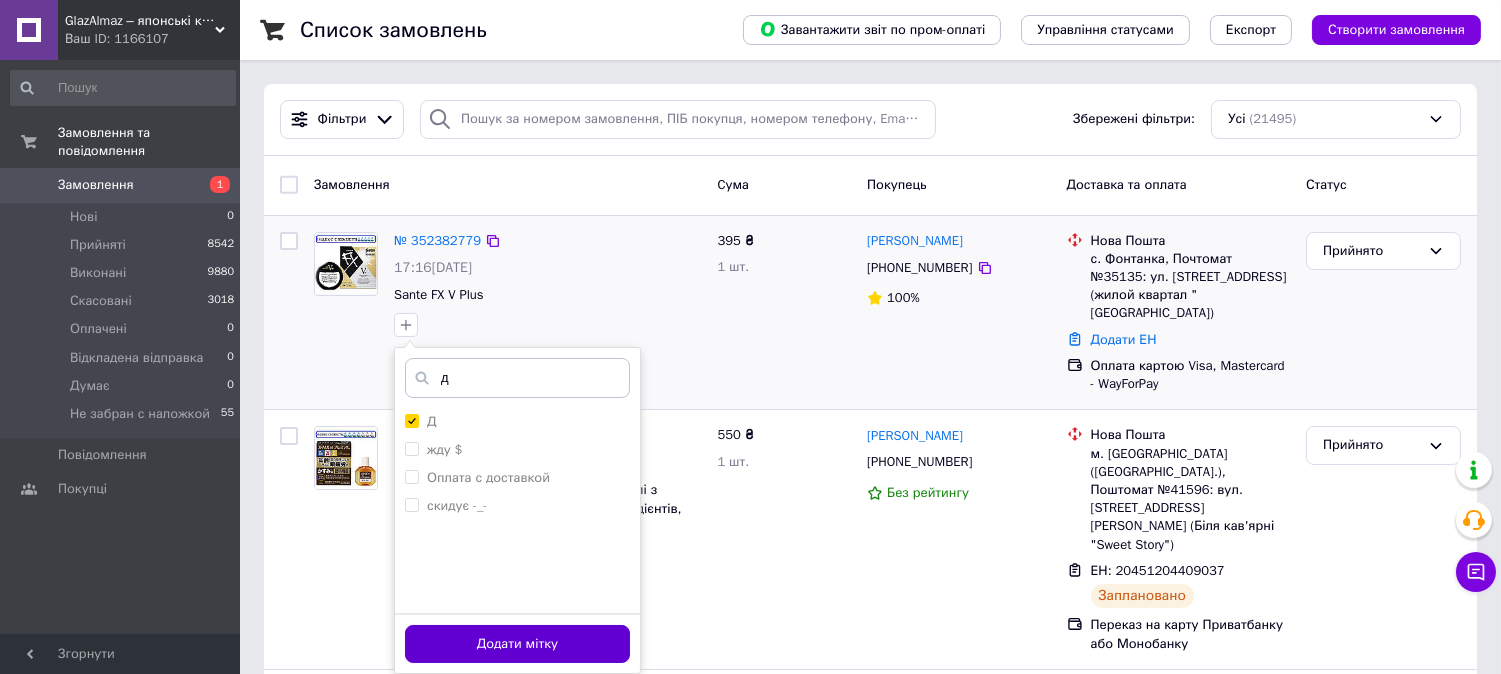 click on "Додати мітку" at bounding box center [517, 644] 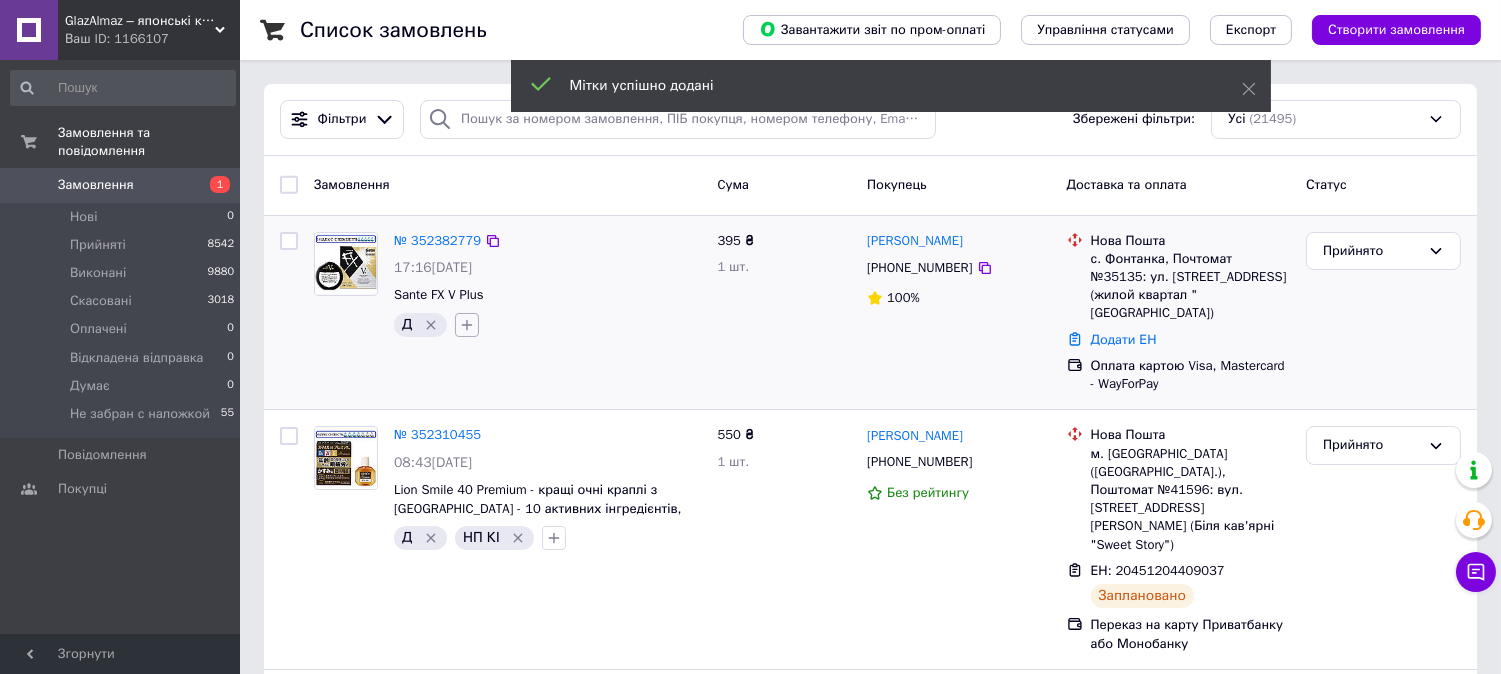 click 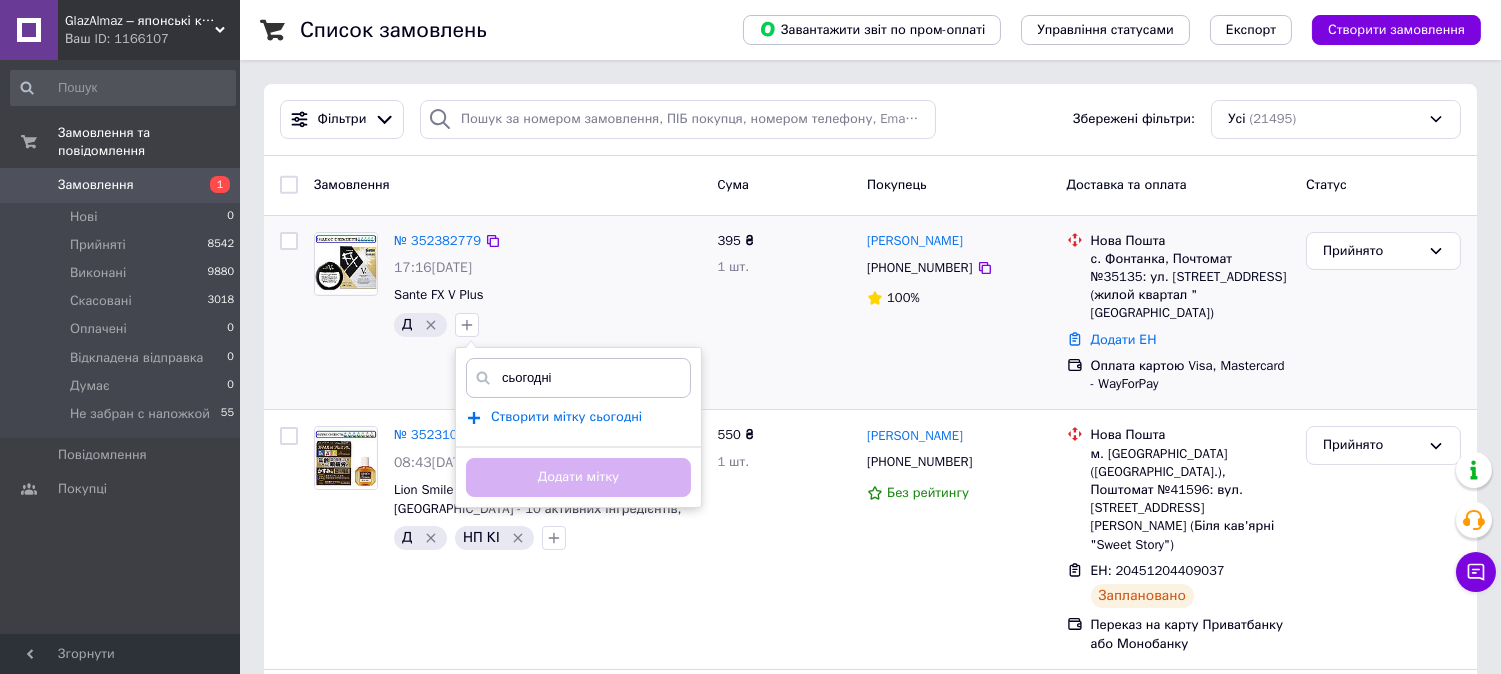 type on "сьогодні" 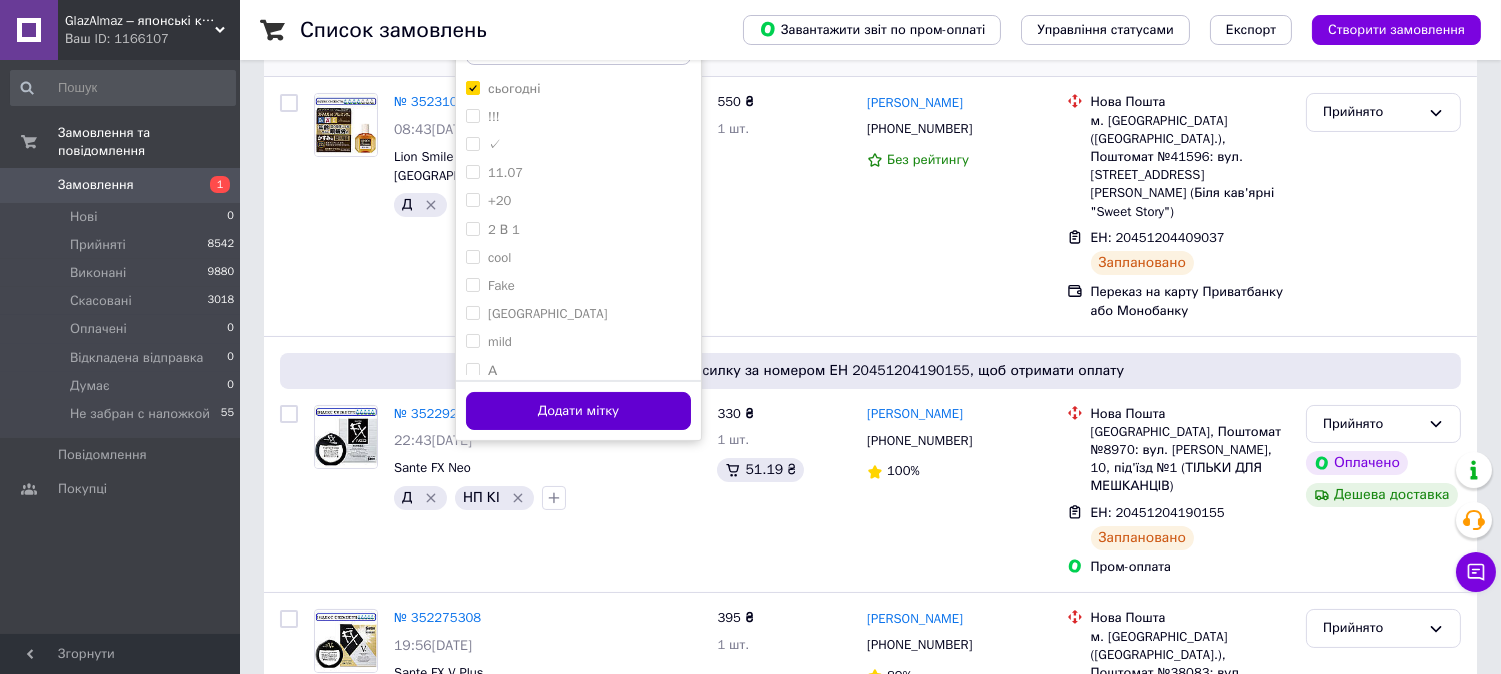 click on "Додати мітку" at bounding box center [578, 411] 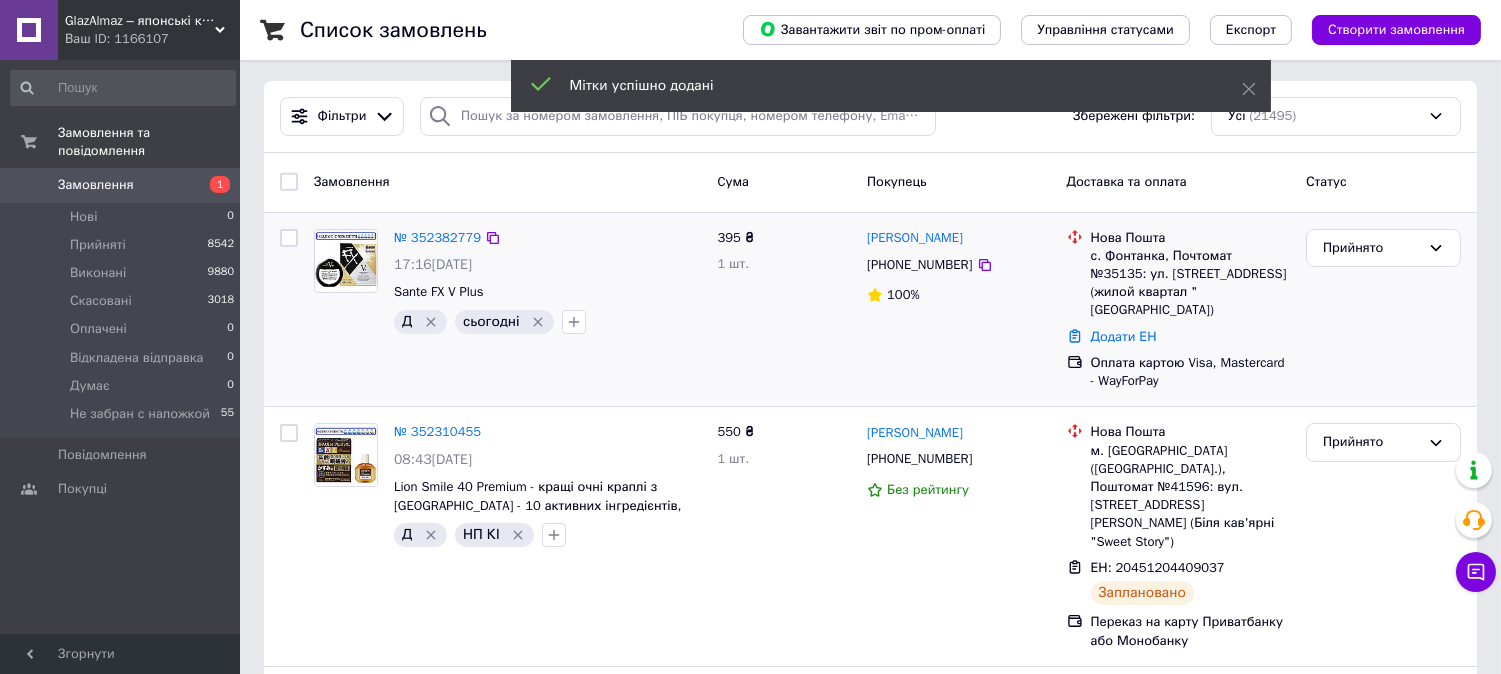 scroll, scrollTop: 0, scrollLeft: 0, axis: both 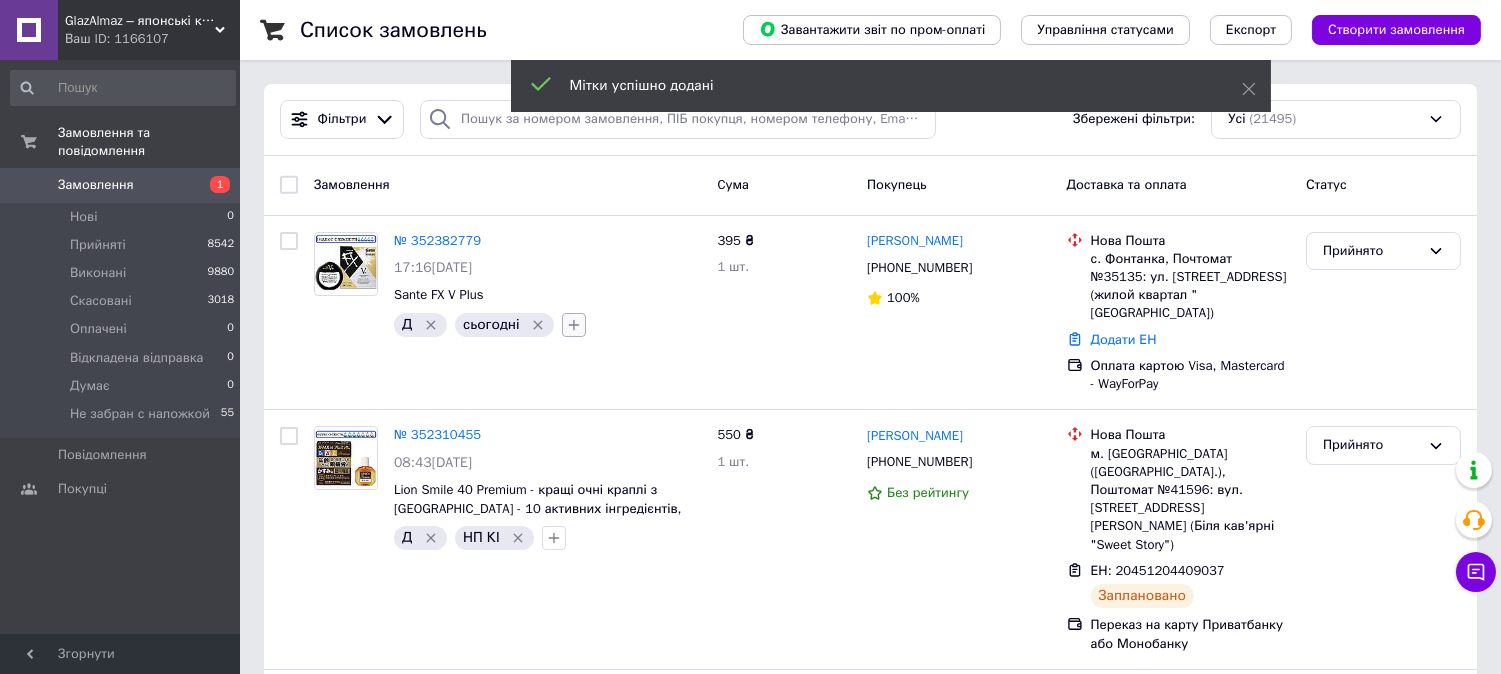 click 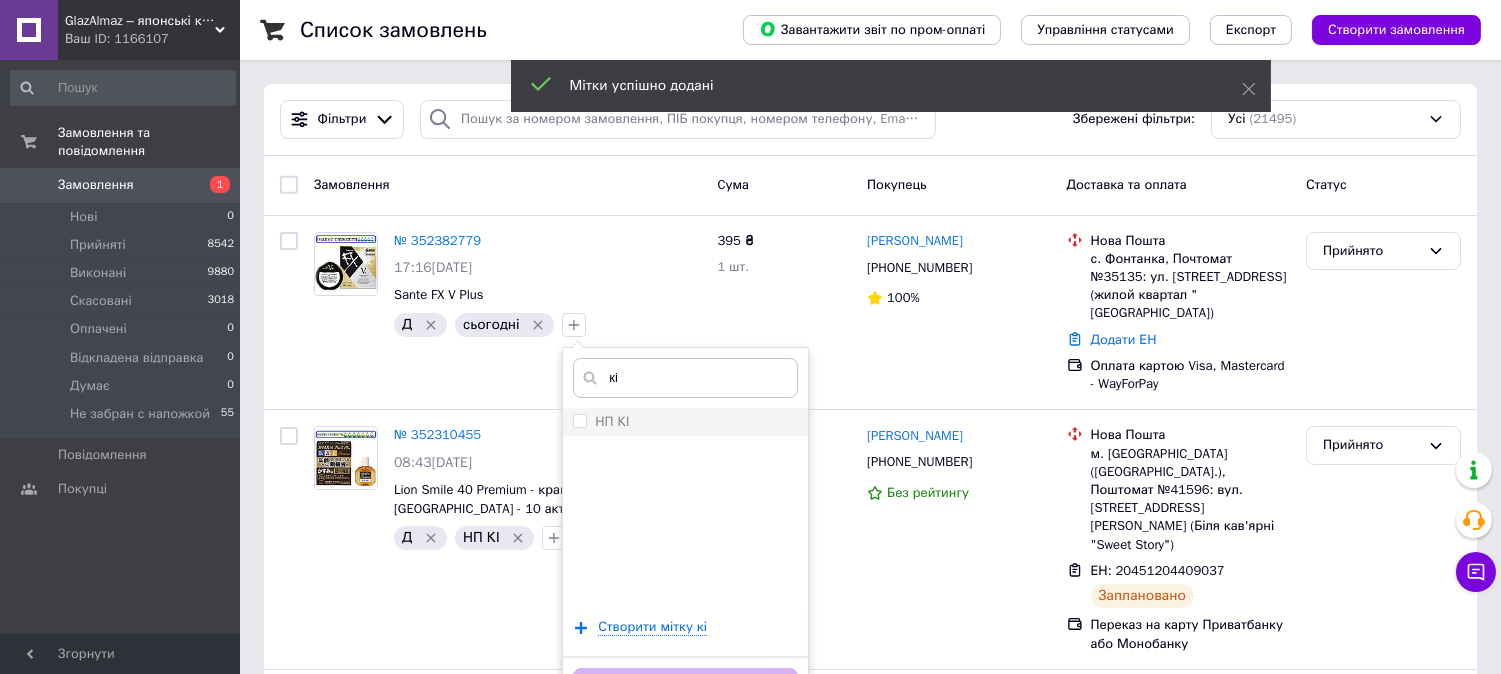 type on "кі" 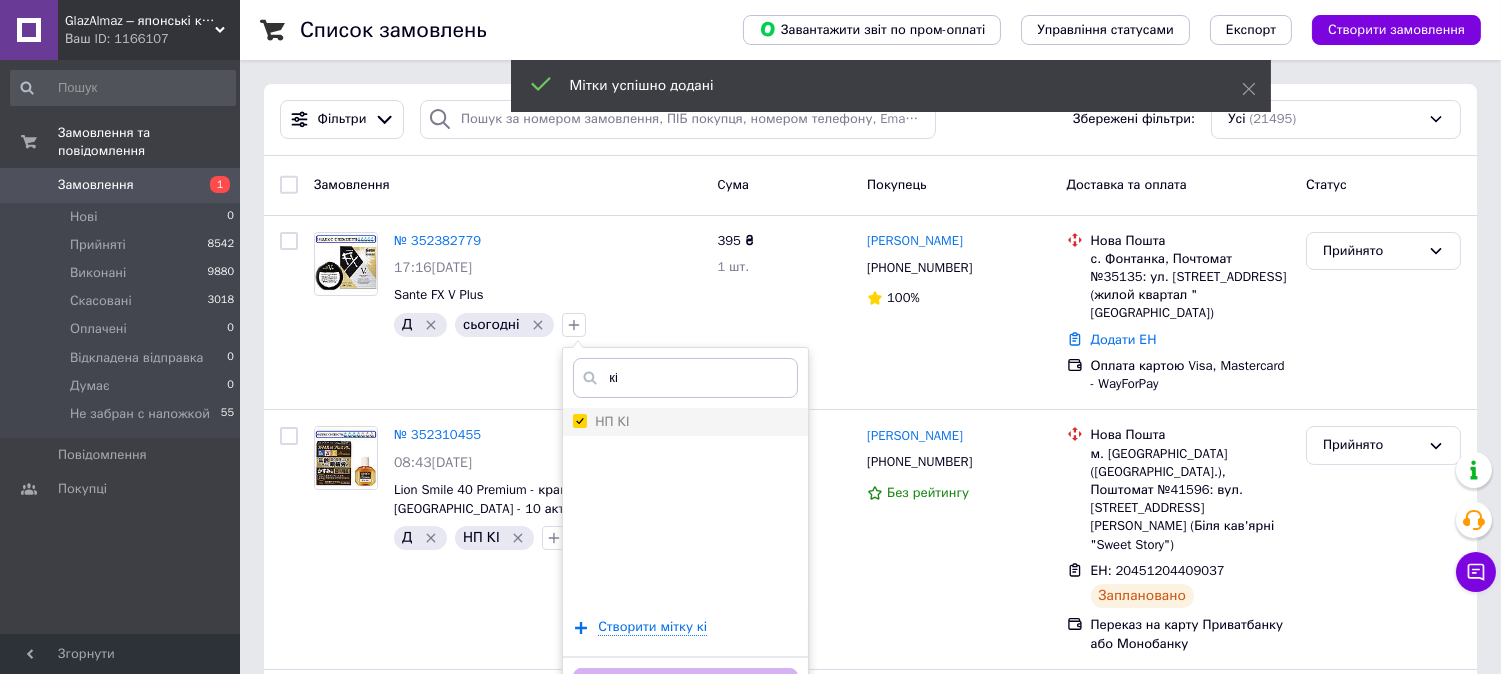 checkbox on "true" 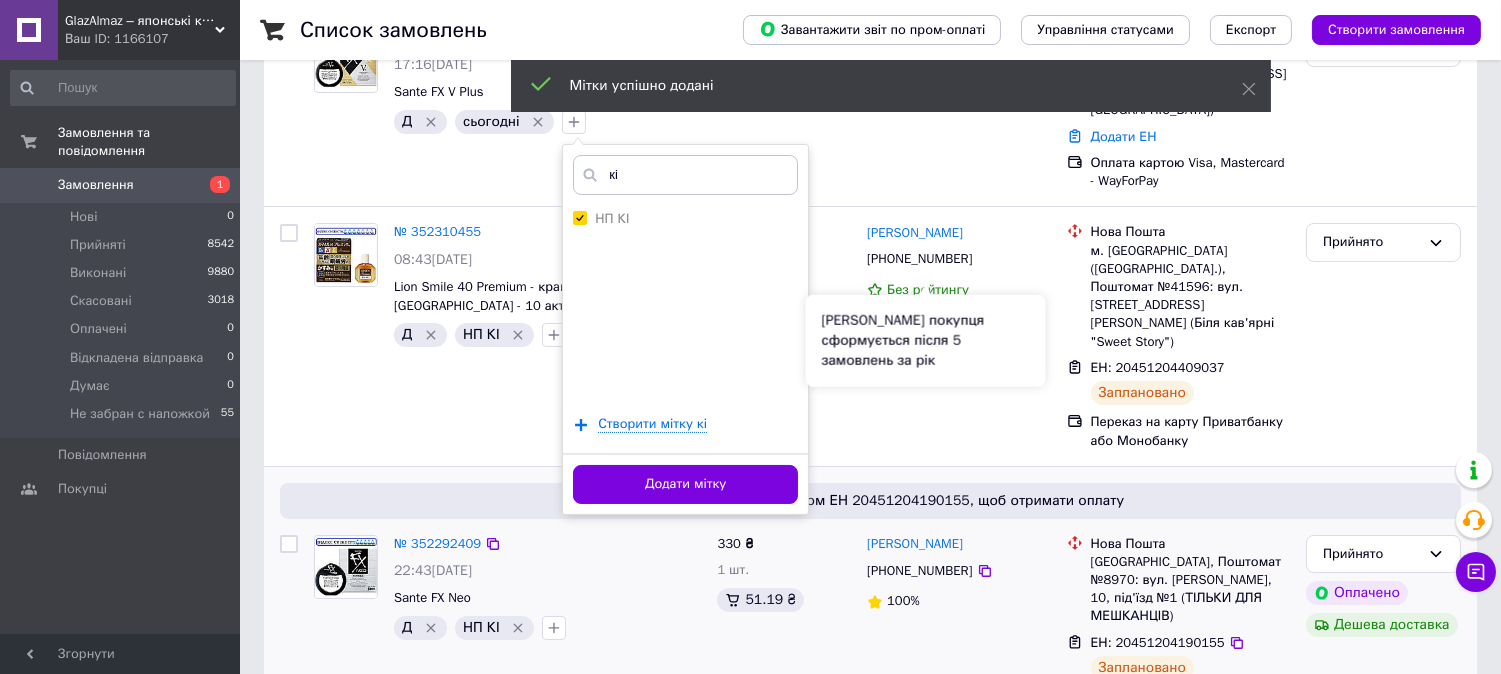 scroll, scrollTop: 222, scrollLeft: 0, axis: vertical 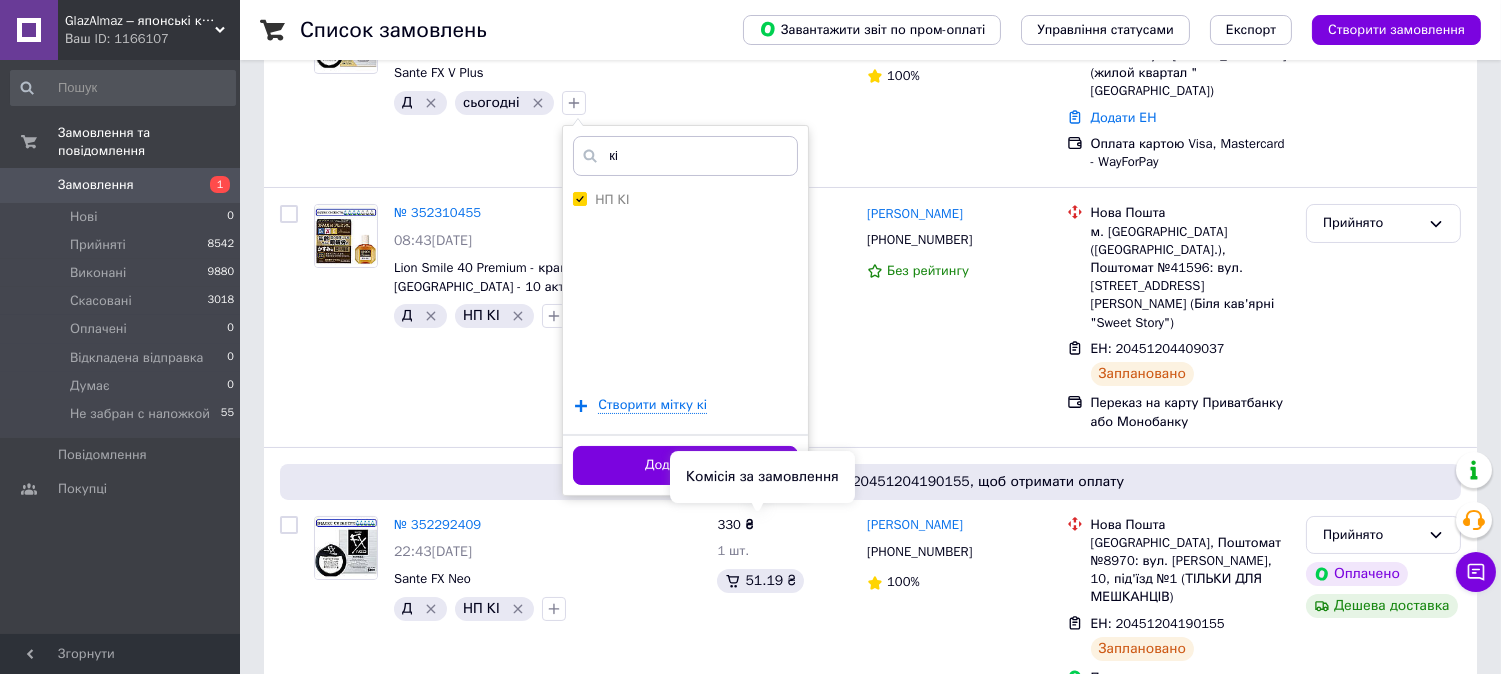 click on "Комісія за замовлення" at bounding box center (762, 477) 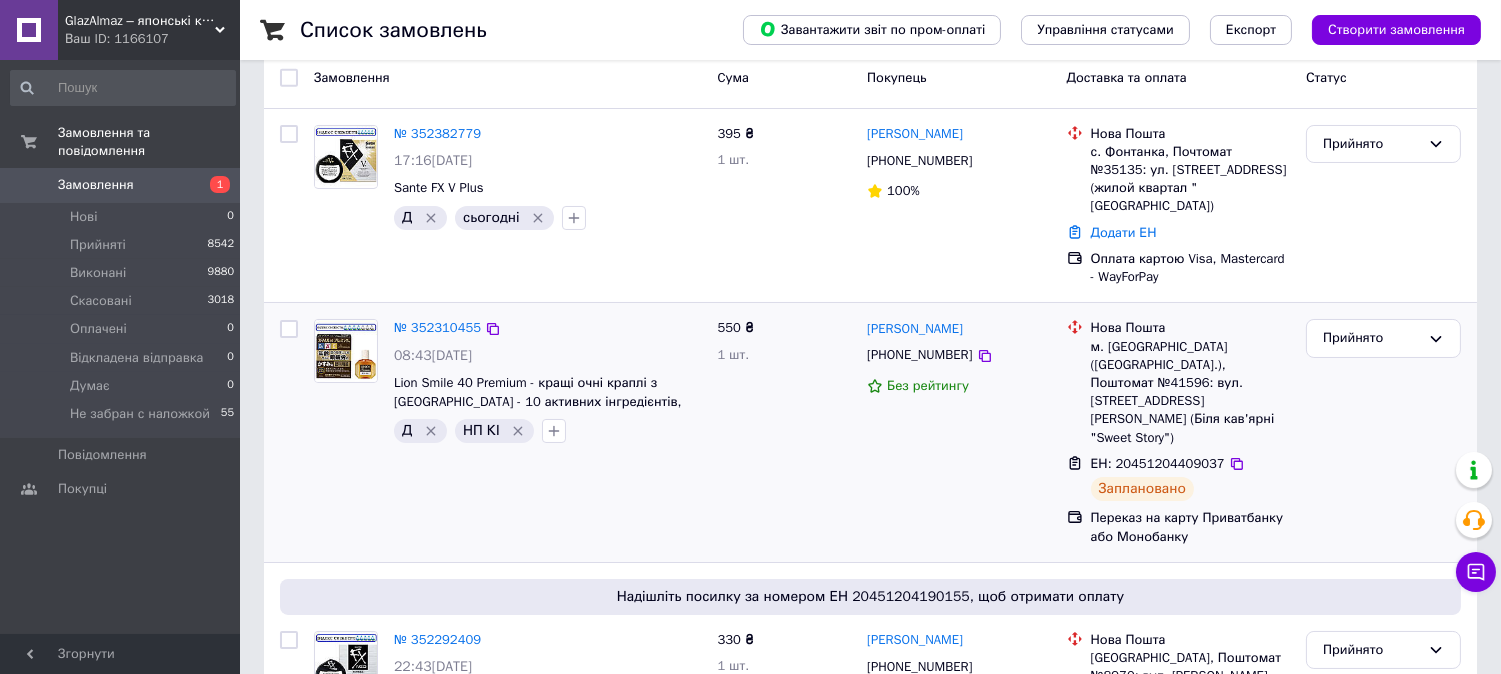 scroll, scrollTop: 0, scrollLeft: 0, axis: both 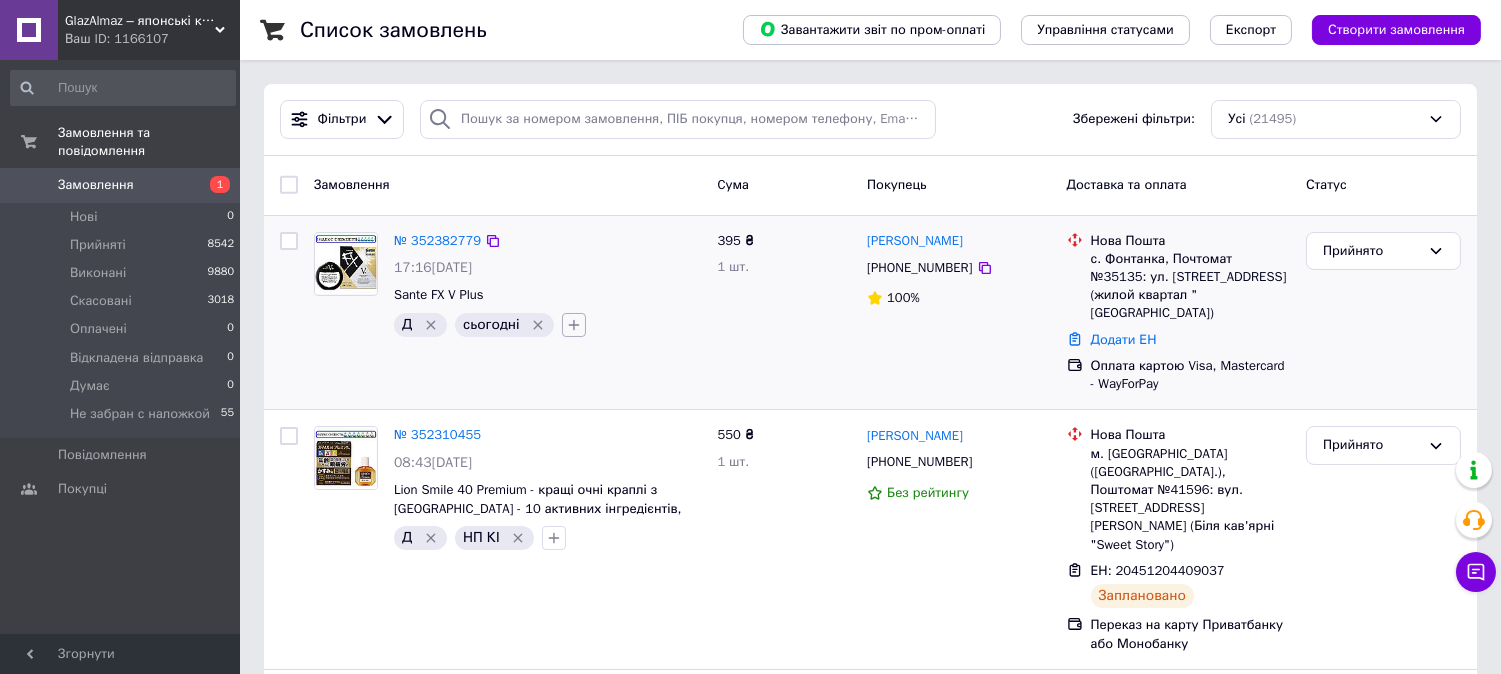 click 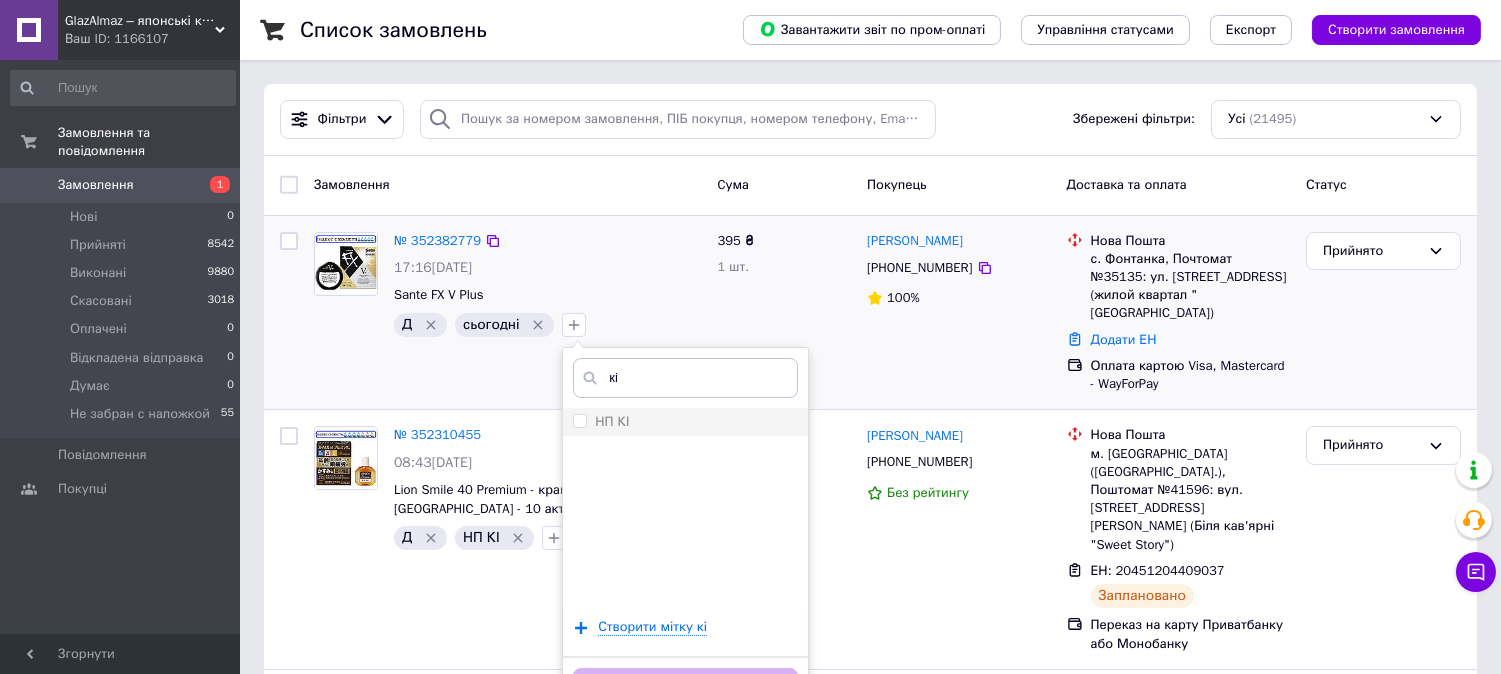type on "кі" 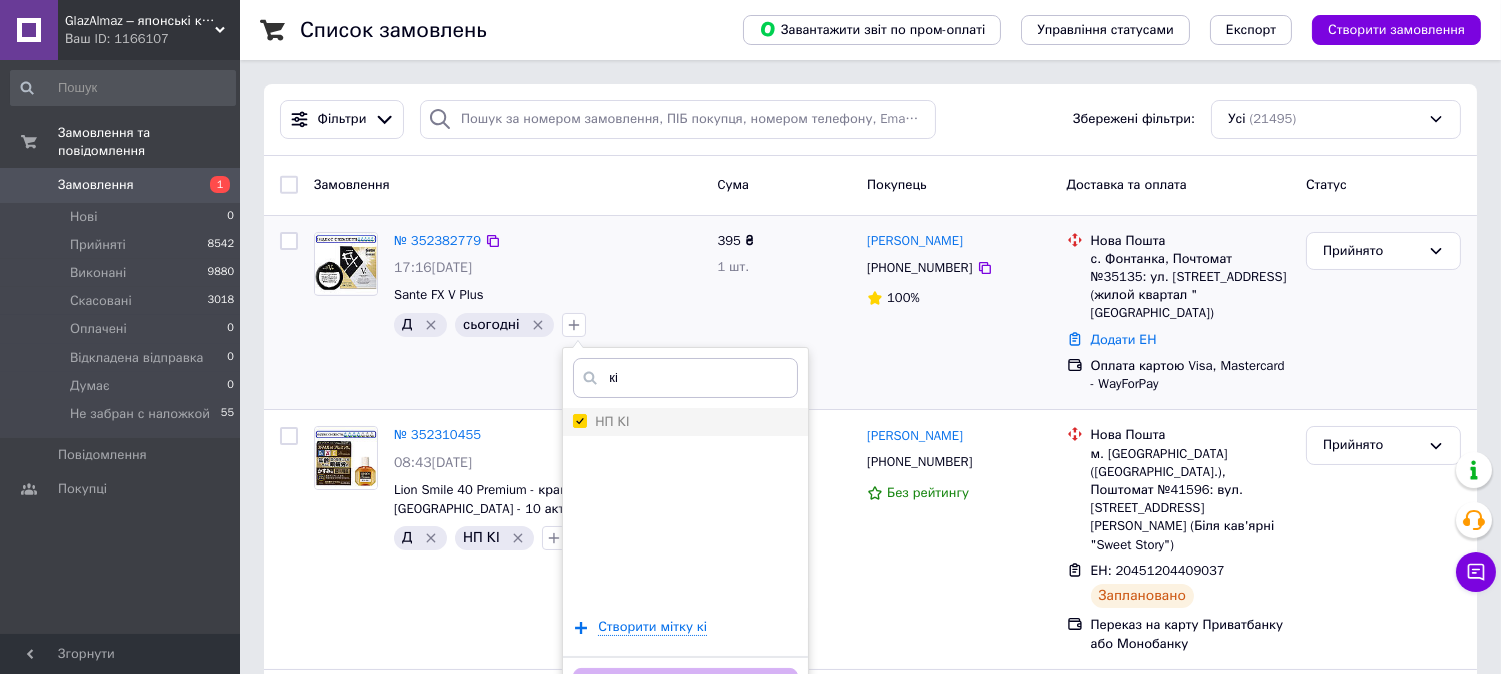checkbox on "true" 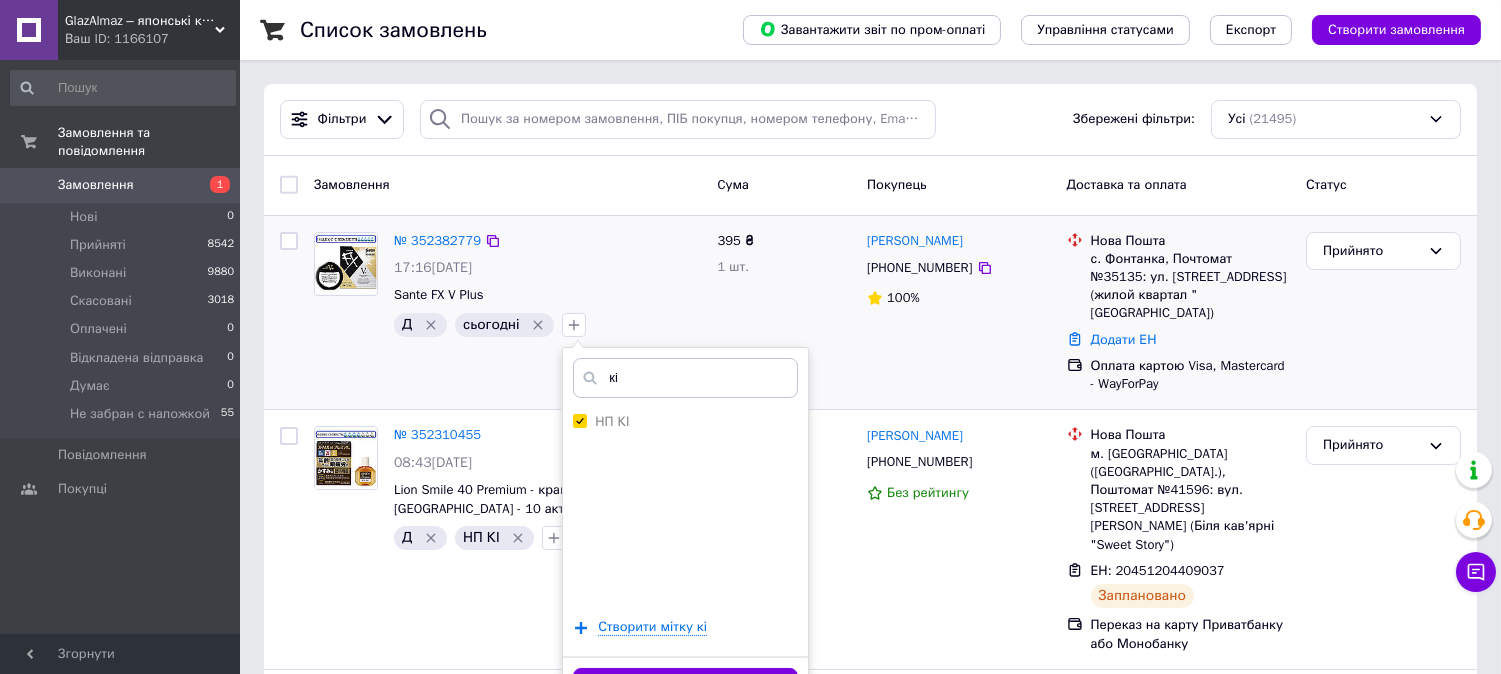 scroll, scrollTop: 222, scrollLeft: 0, axis: vertical 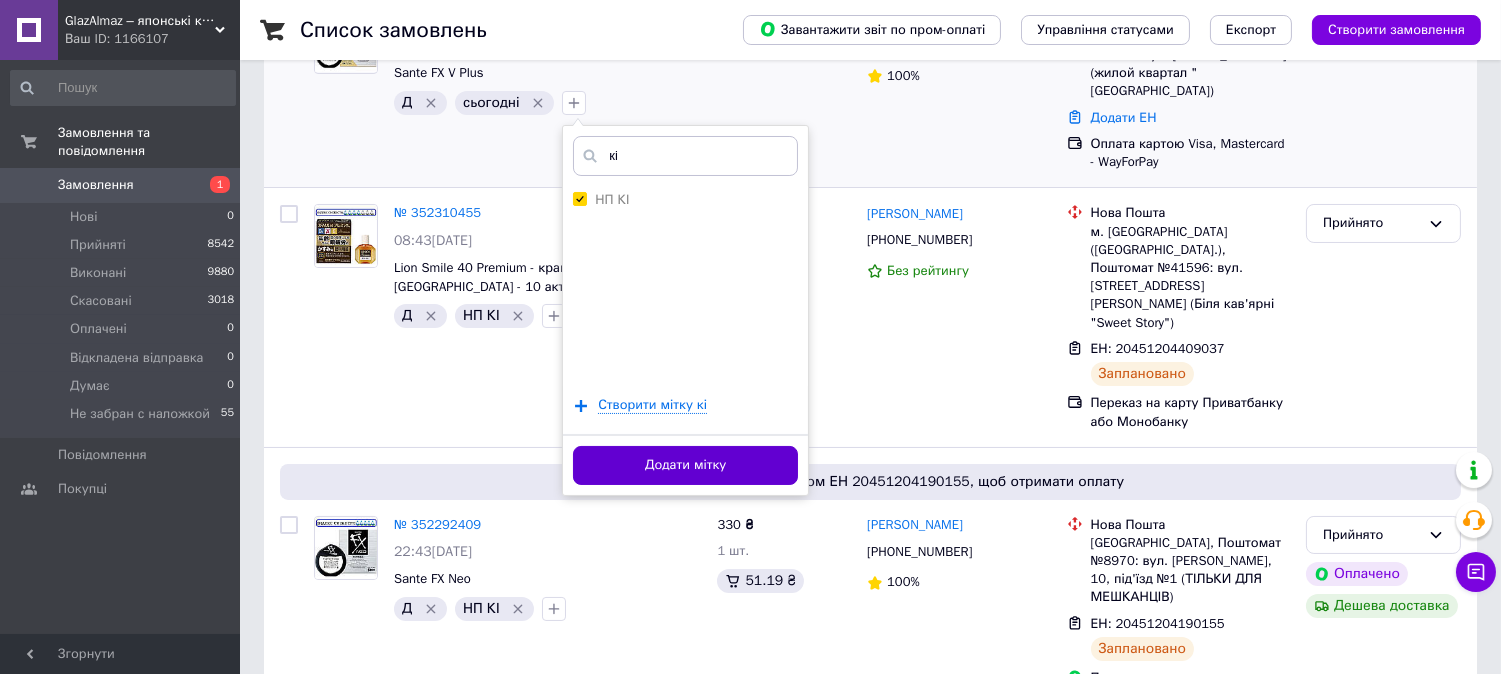click on "Додати мітку" at bounding box center [685, 465] 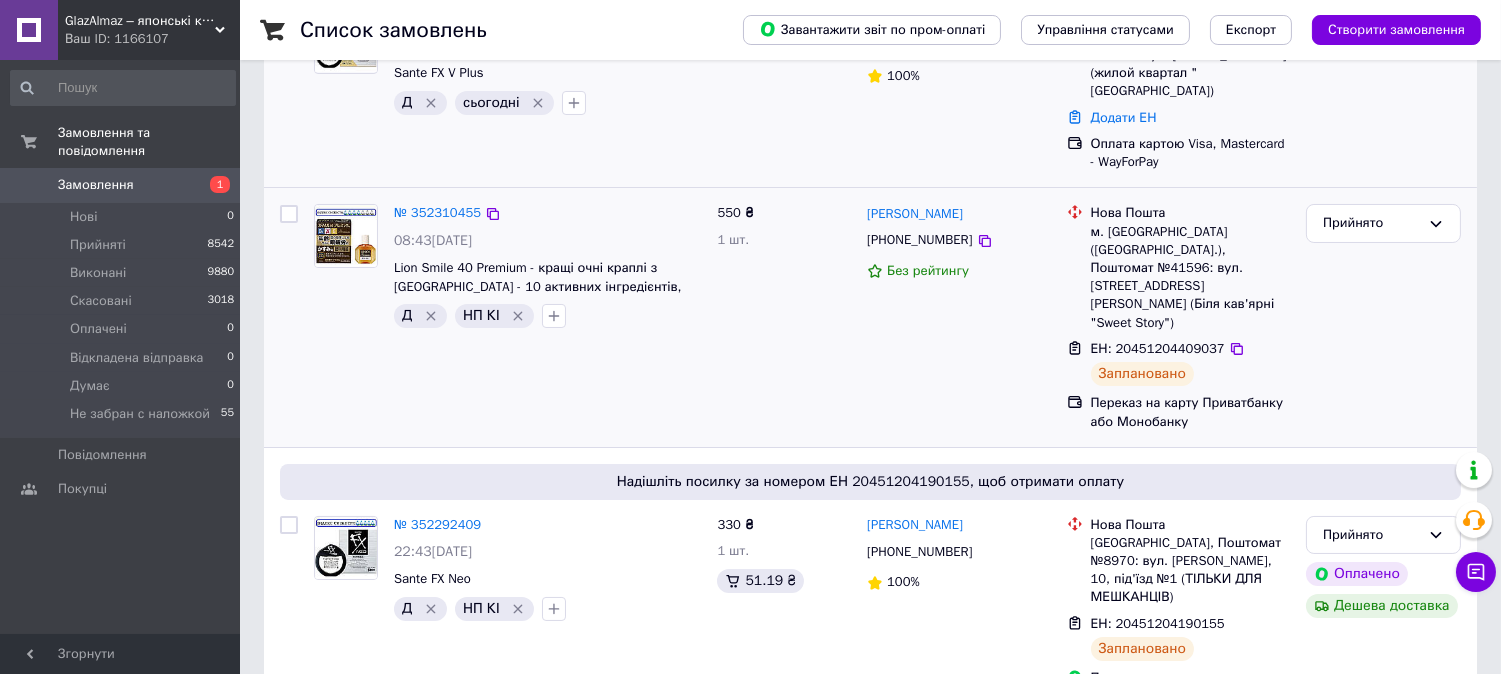 scroll, scrollTop: 0, scrollLeft: 0, axis: both 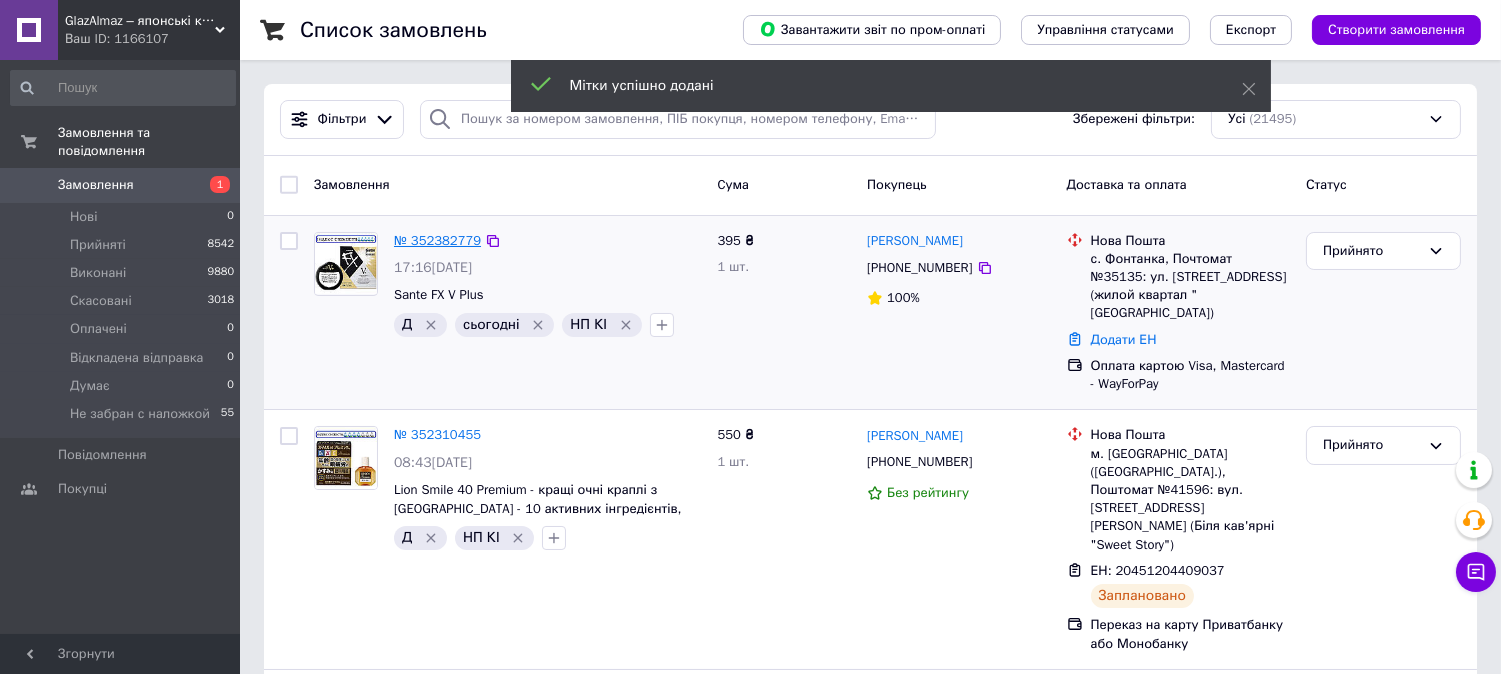 click on "№ 352382779" at bounding box center (437, 240) 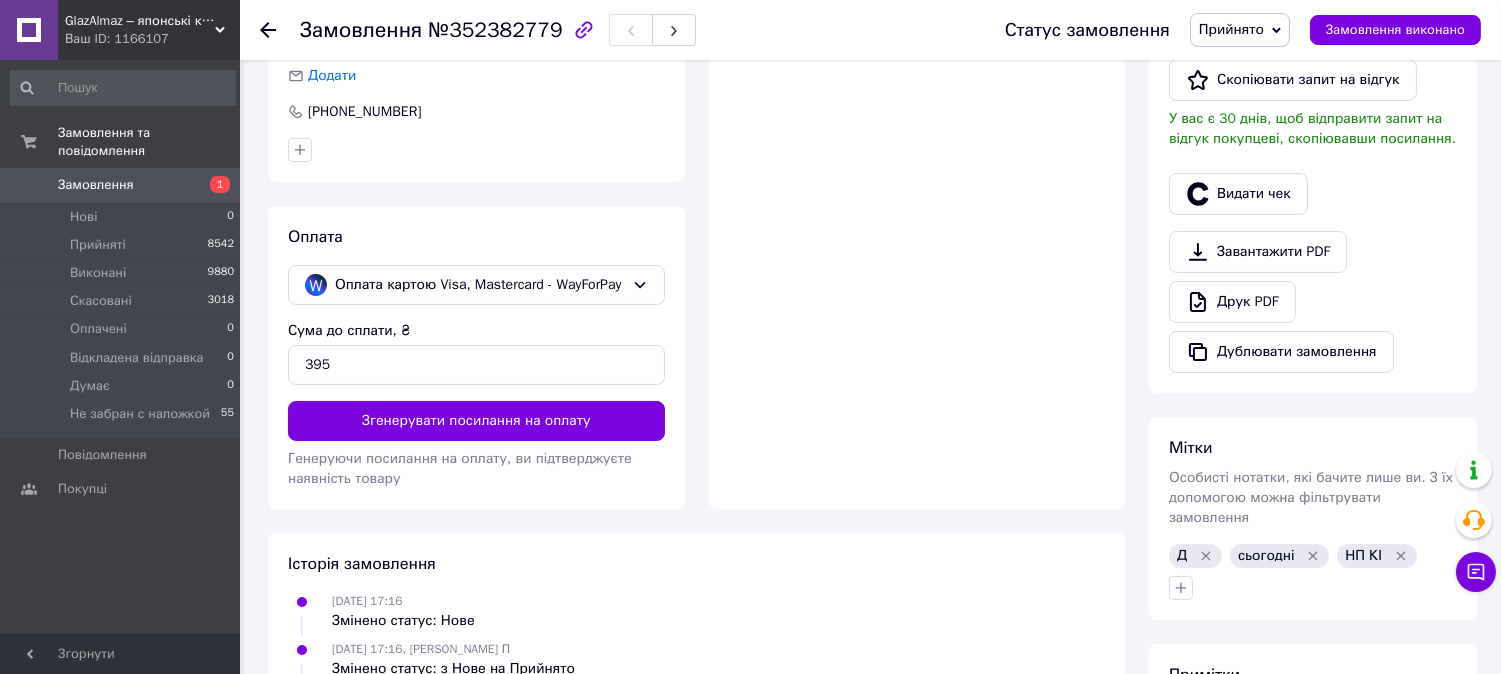 scroll, scrollTop: 675, scrollLeft: 0, axis: vertical 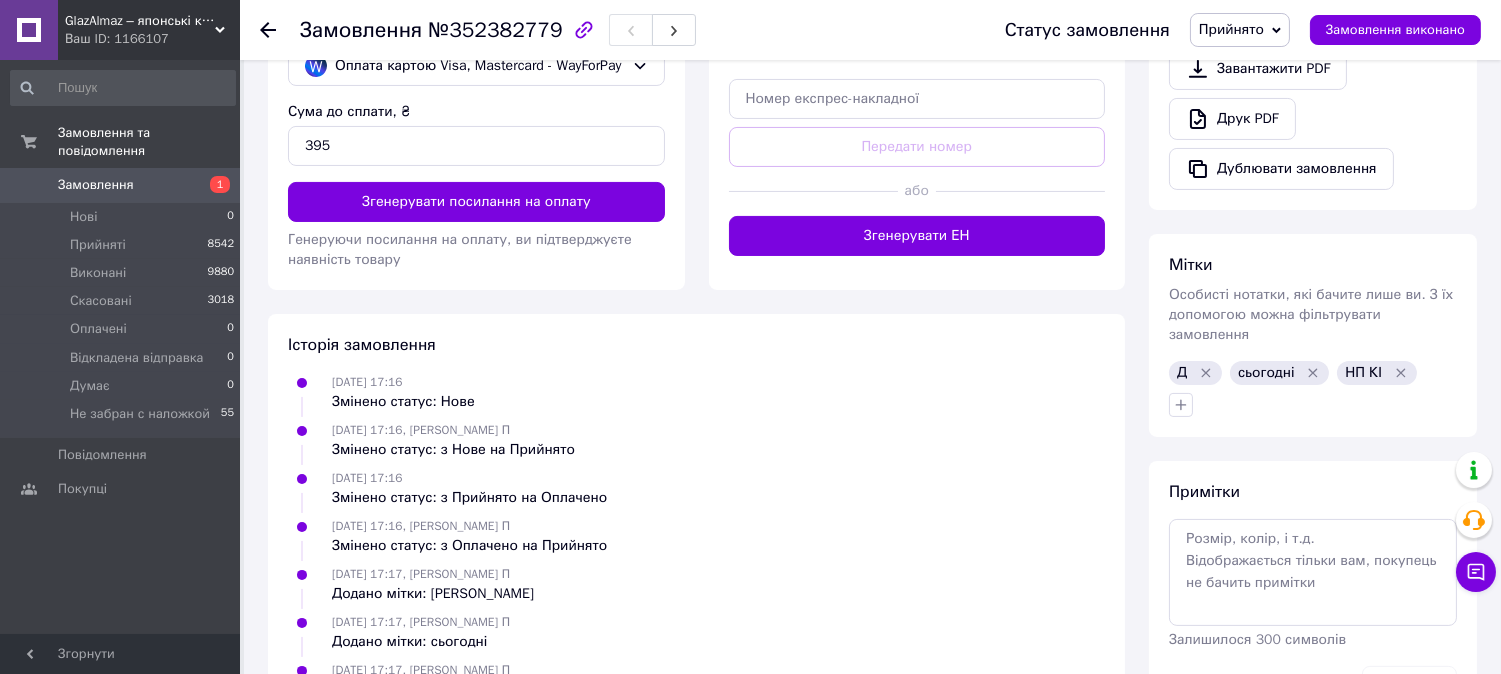 drag, startPoint x: 860, startPoint y: 218, endPoint x: 860, endPoint y: 234, distance: 16 